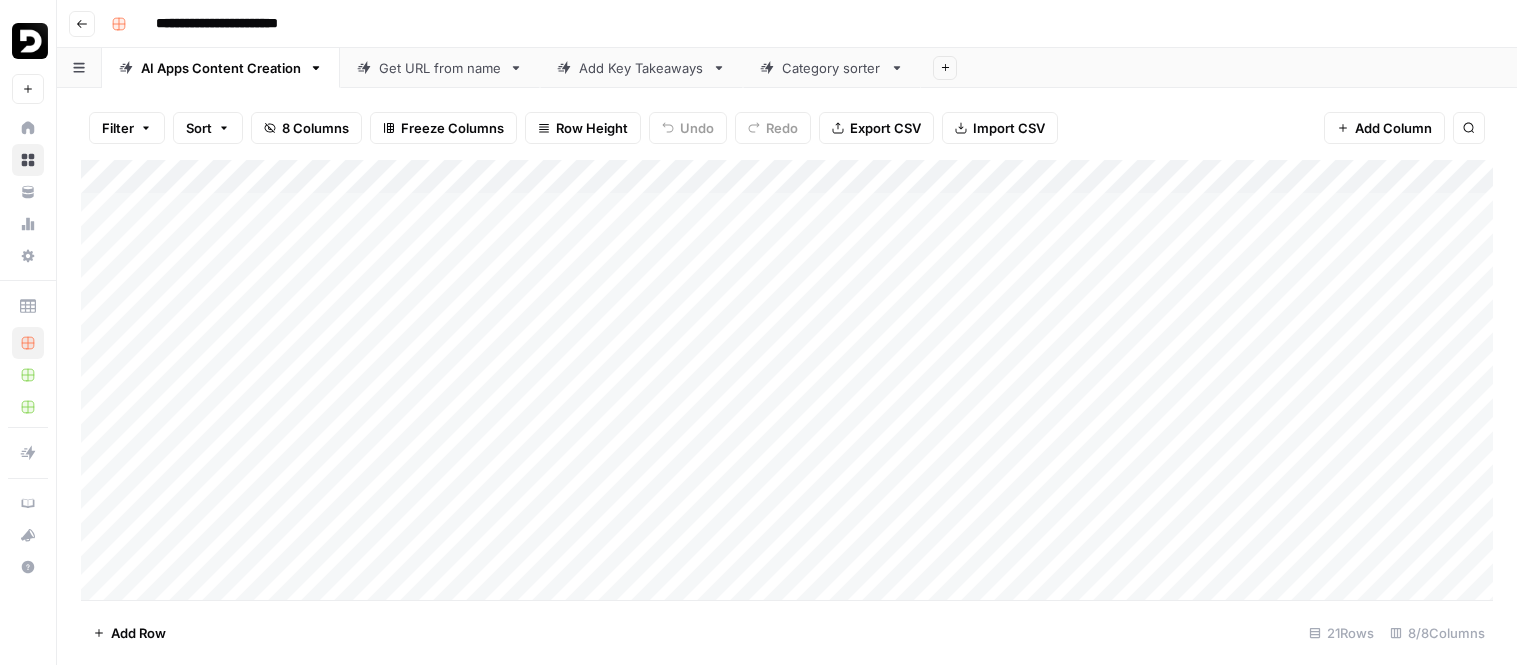 scroll, scrollTop: 0, scrollLeft: 0, axis: both 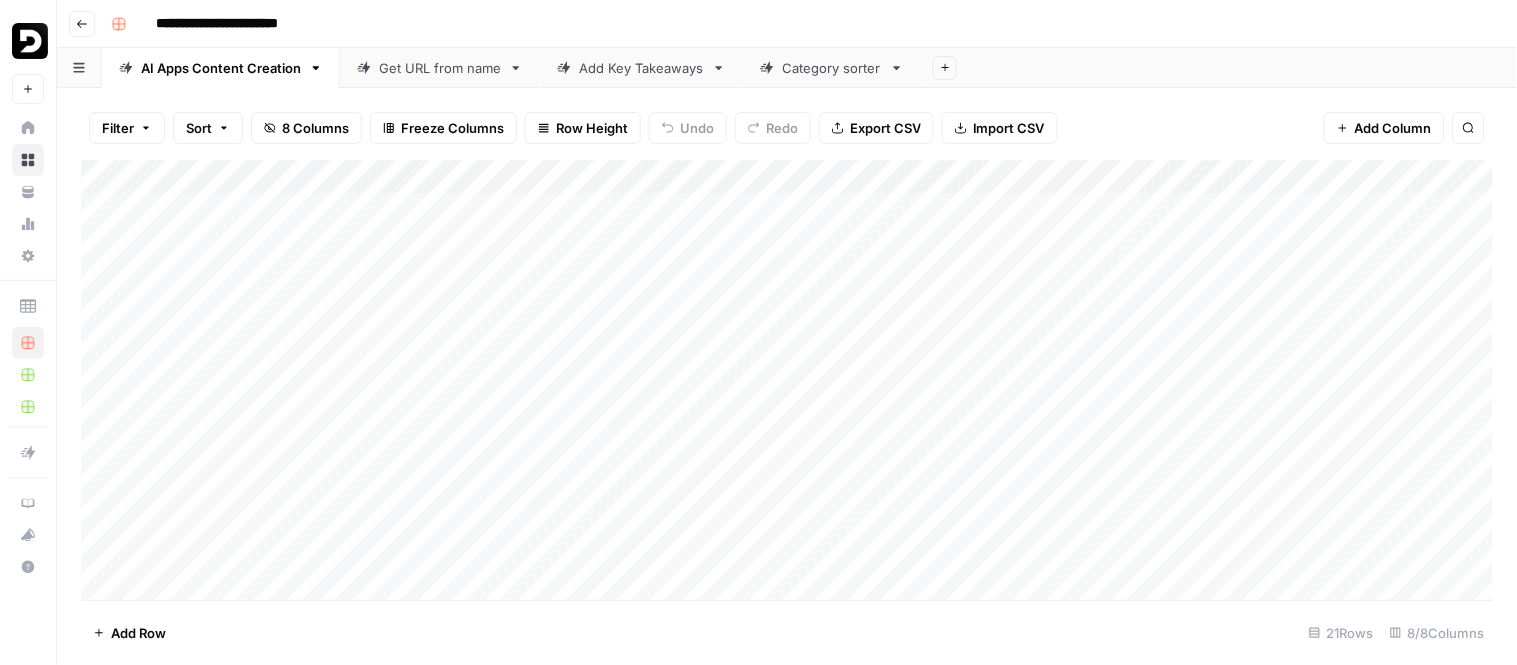 click on "Add Column" at bounding box center (787, 380) 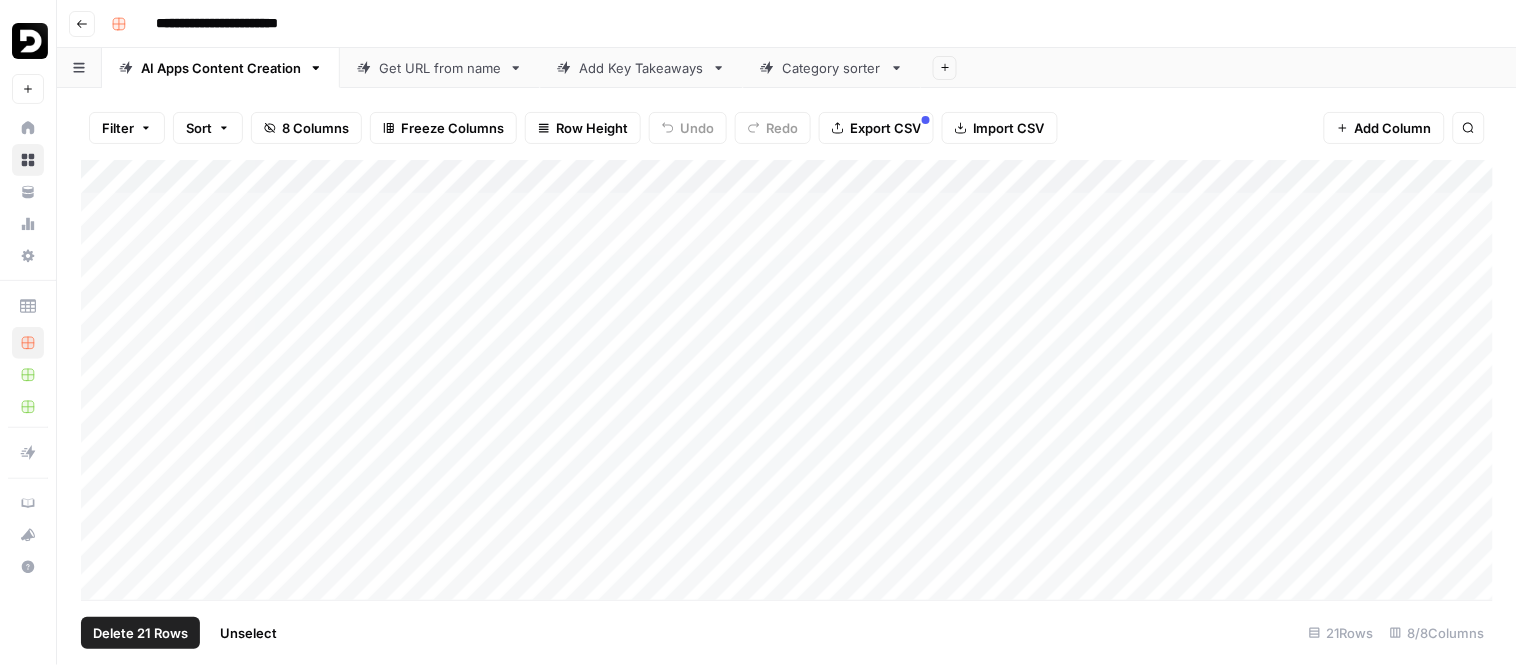 click on "Delete 21 Rows" at bounding box center (140, 633) 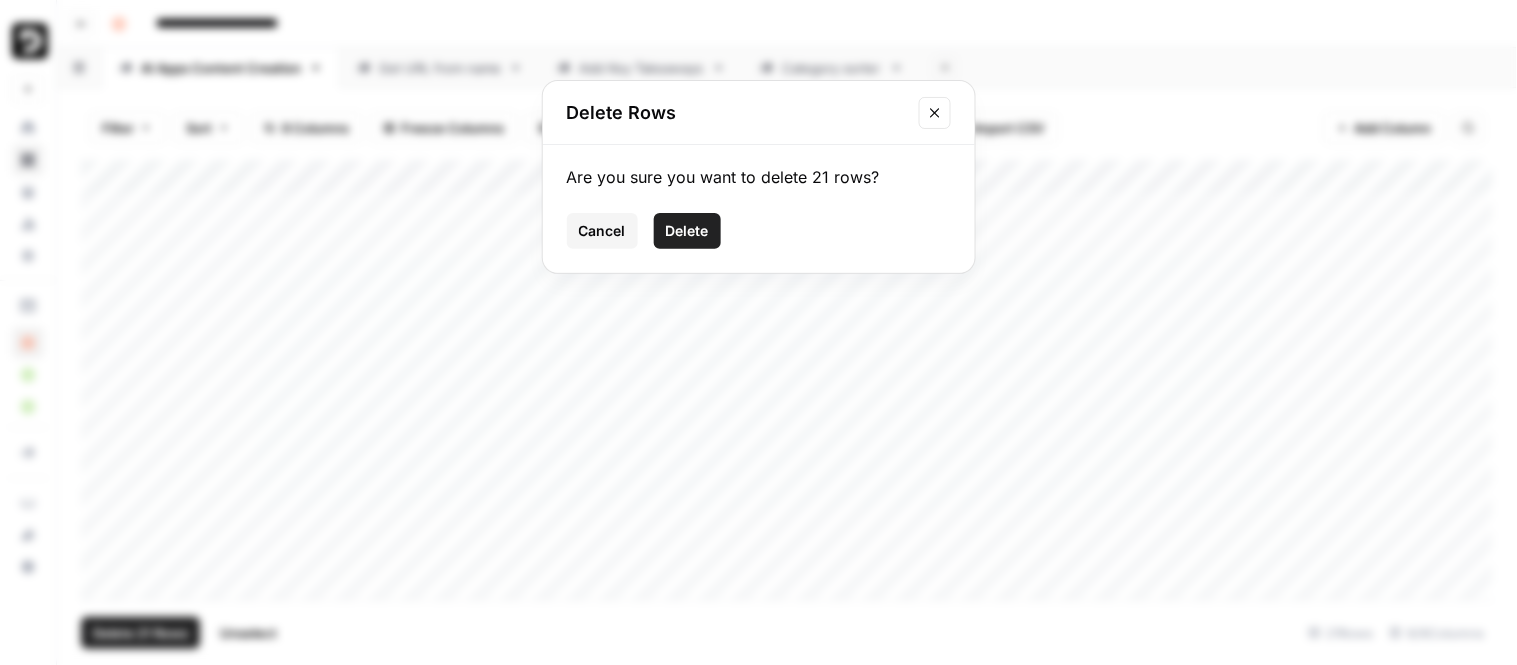 click on "Delete" at bounding box center [687, 231] 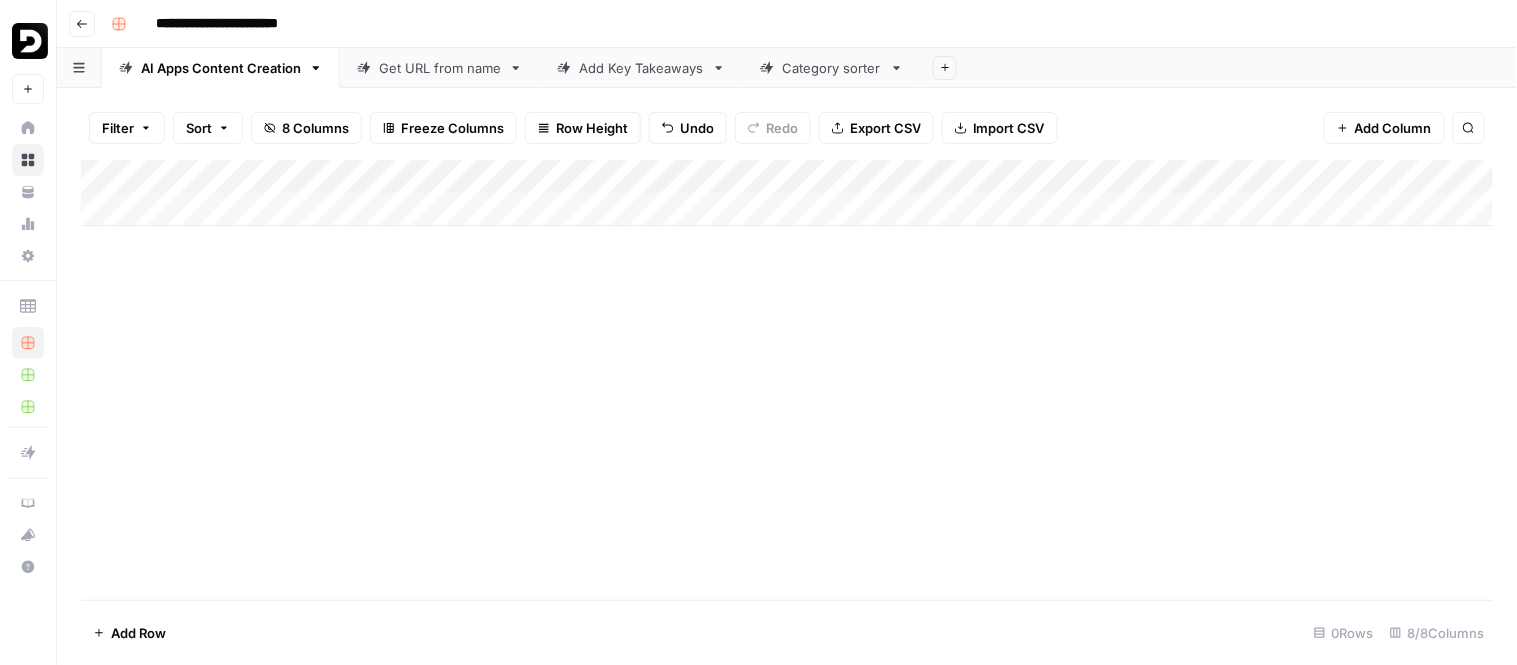click on "Add Column" at bounding box center (787, 193) 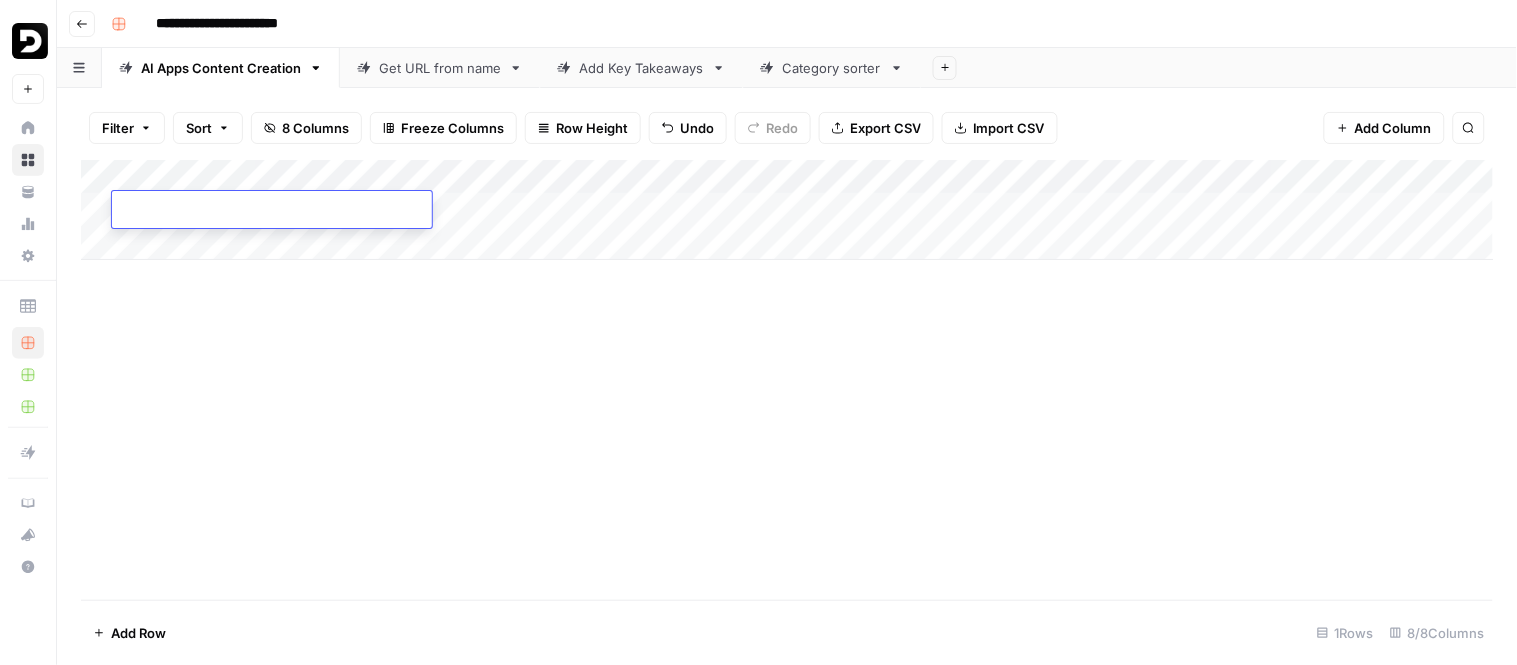 click on "Add Column" at bounding box center [787, 210] 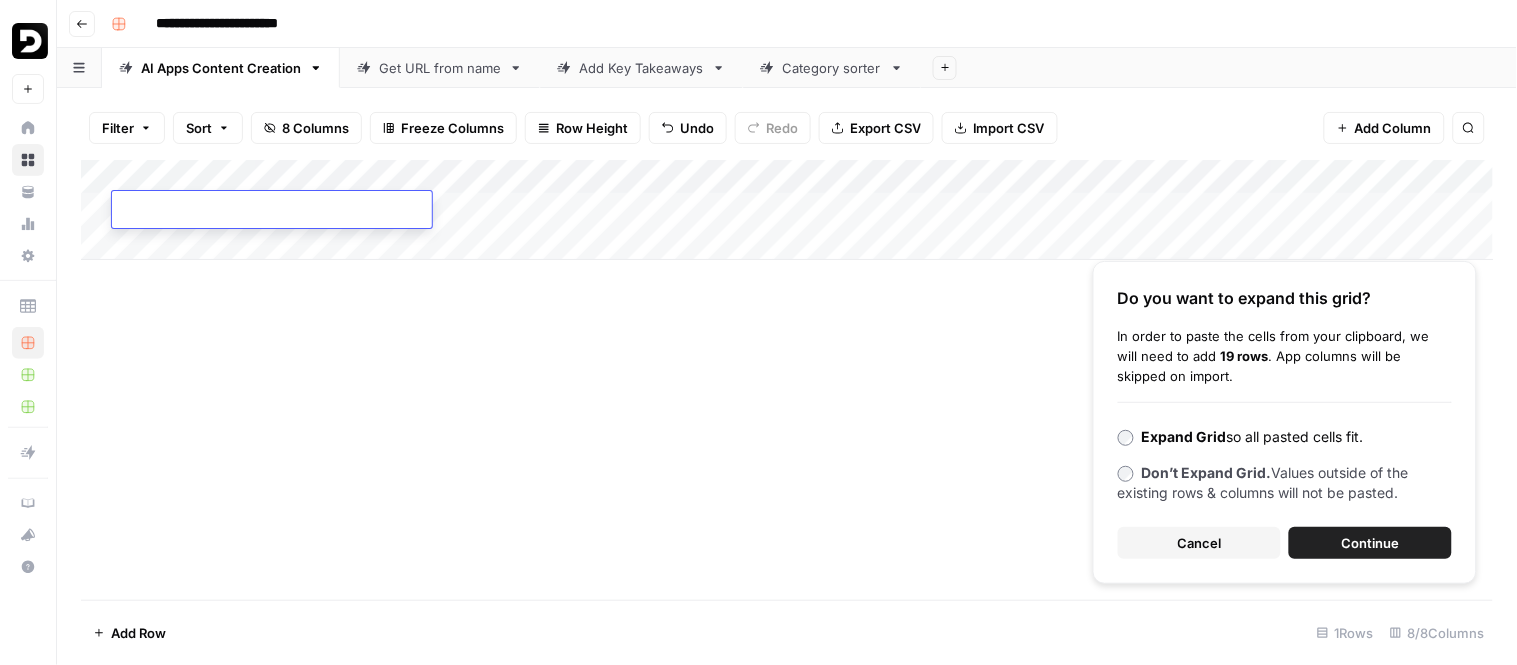 click on "Add Column Do you want to expand this grid? In order to paste the cells from your clipboard, we will need to add   19 rows . App columns will be skipped on import. Expand Grid  so all pasted cells fit. Don’t Expand Grid.  Values outside of the existing rows & columns will not be pasted. Cancel Continue" at bounding box center (787, 380) 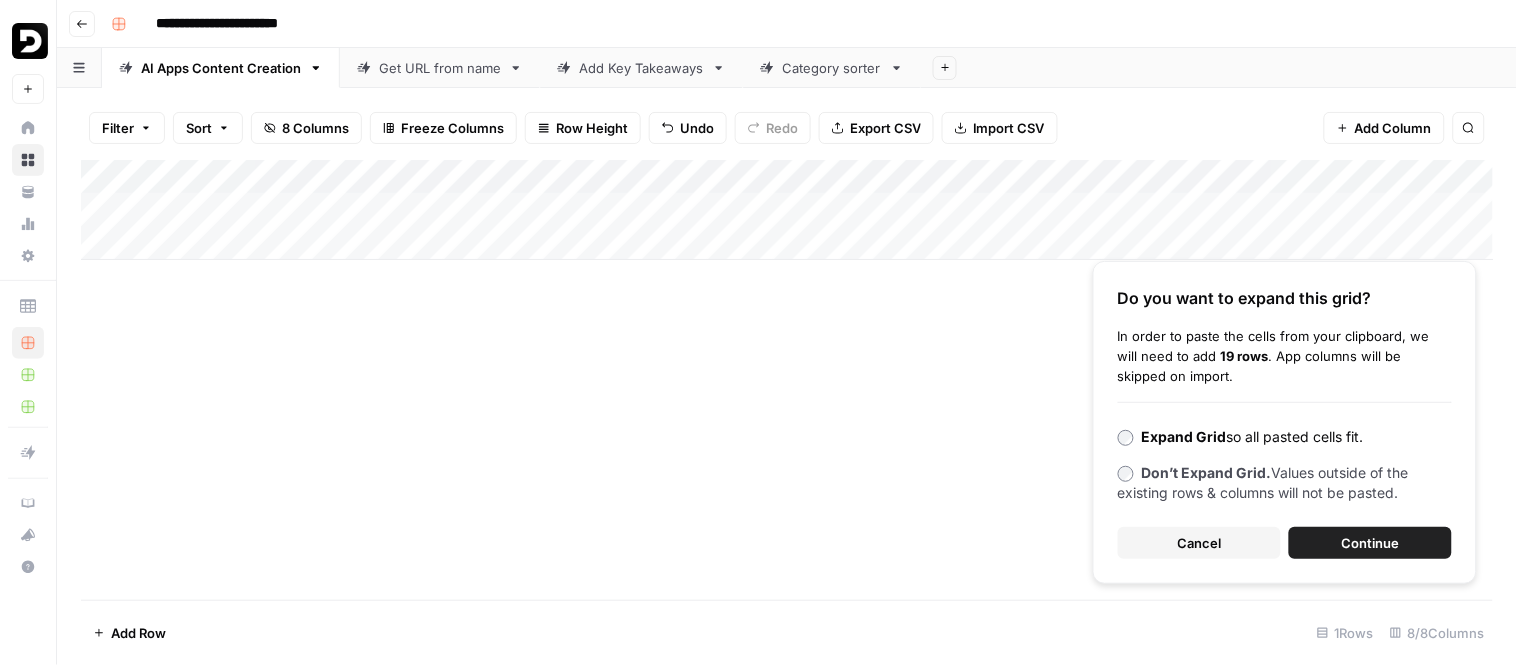 click on "Add Column" at bounding box center [787, 210] 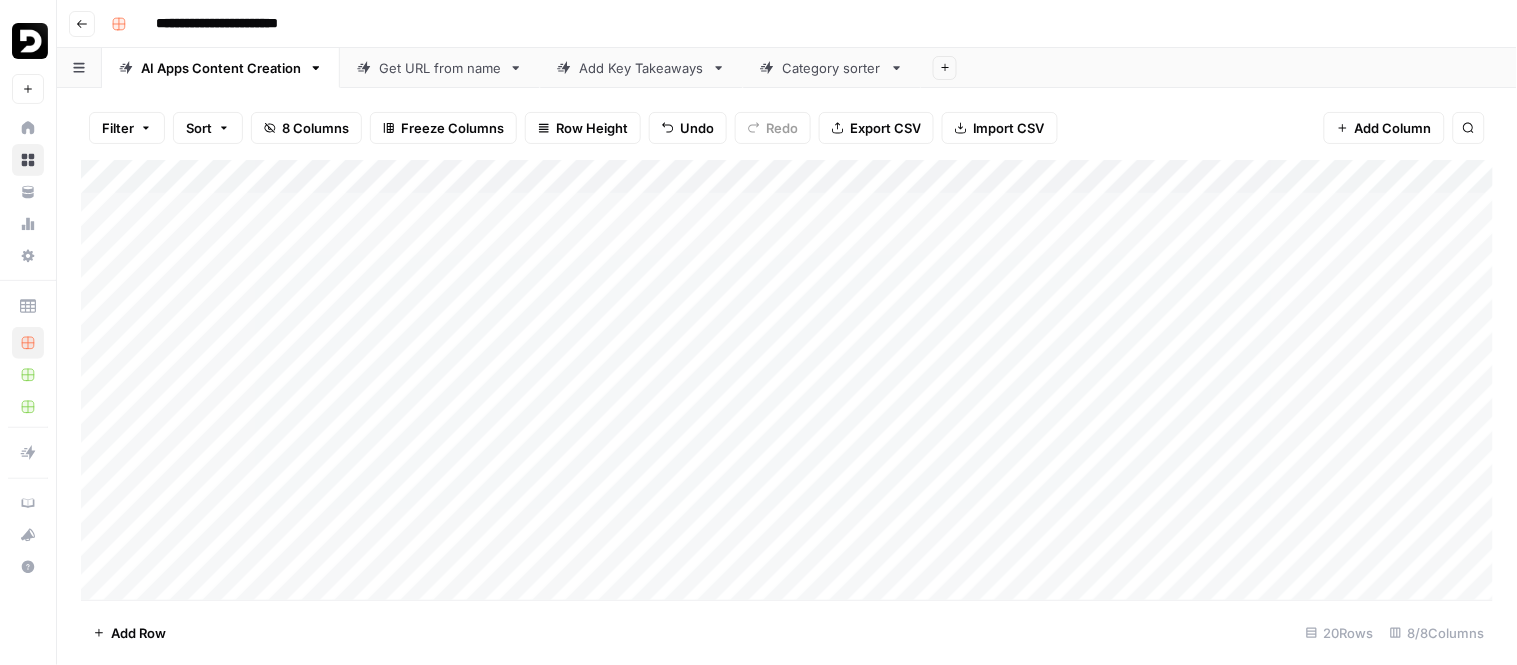 click on "Add Column" at bounding box center [787, 380] 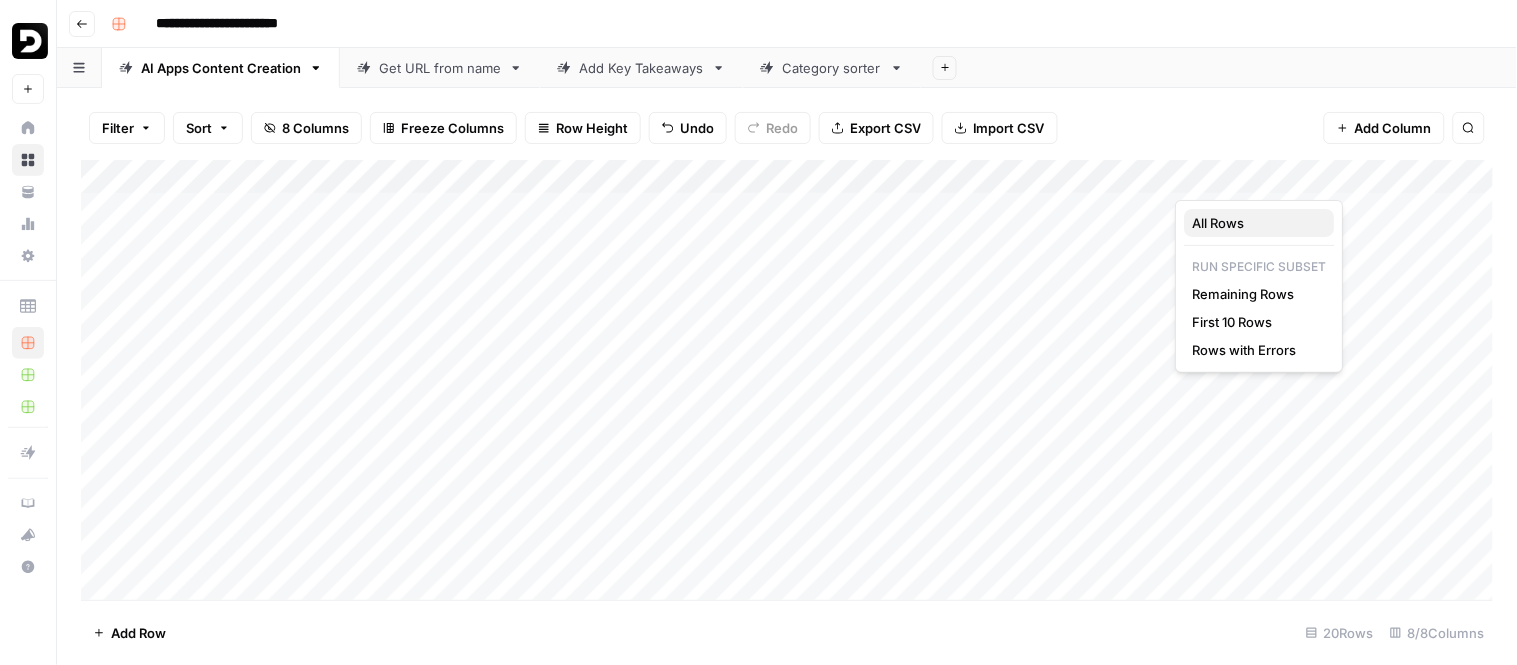 click on "All Rows" at bounding box center [1256, 223] 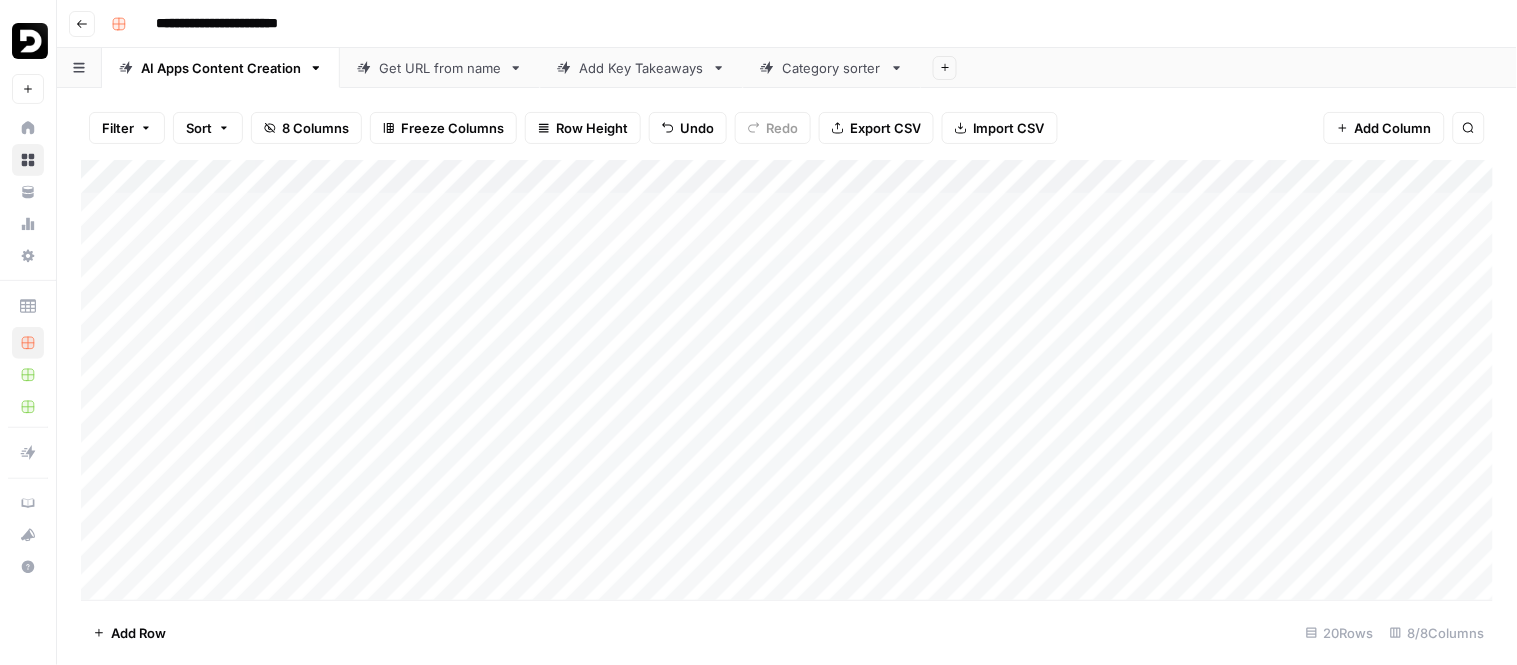 click on "Add Column" at bounding box center [787, 380] 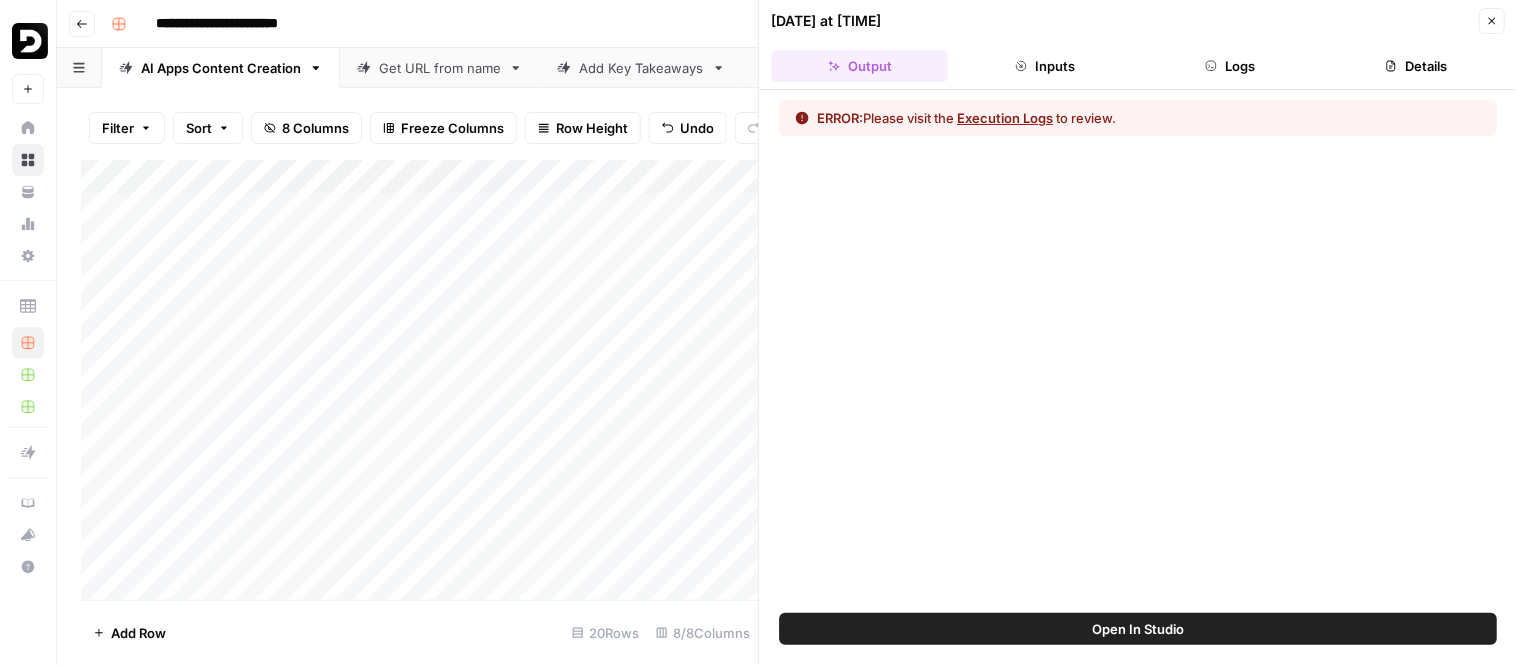click on "Logs" at bounding box center [1230, 66] 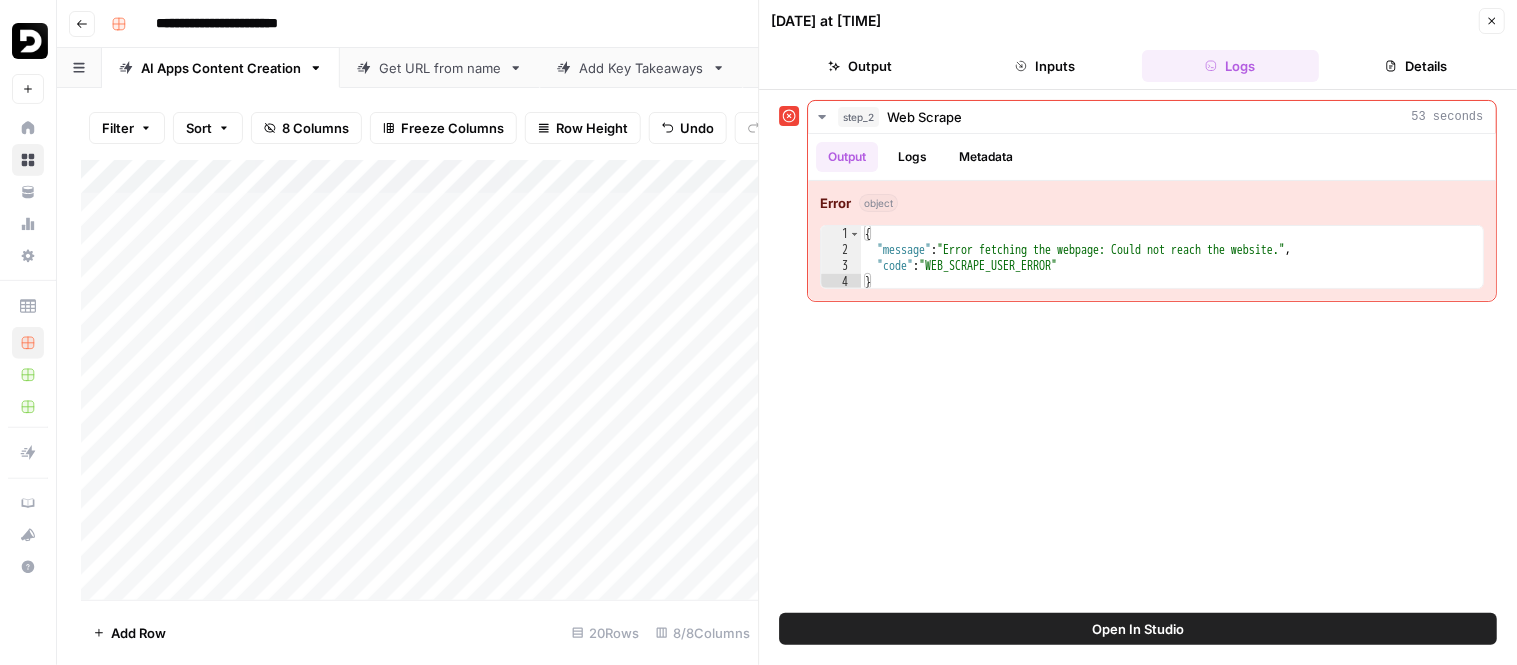 click on "Add Column" at bounding box center (420, 380) 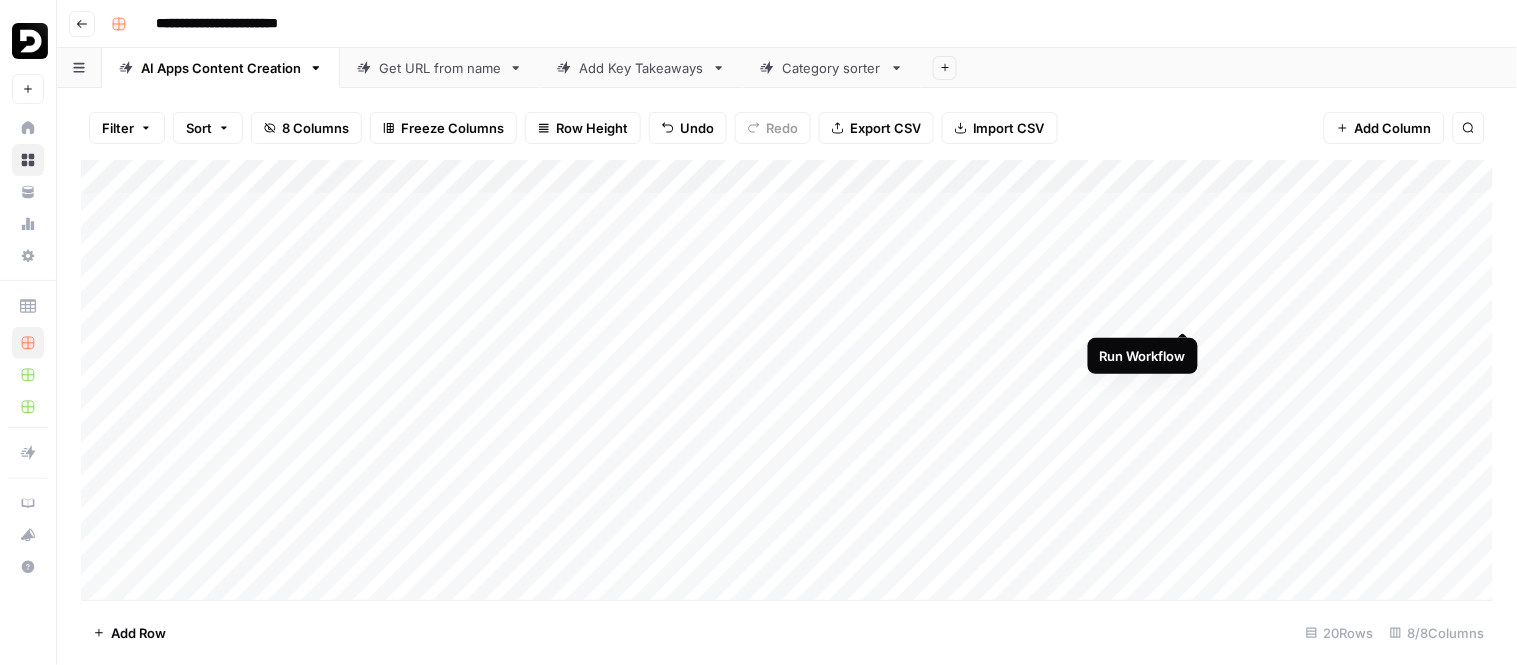 click on "Add Column" at bounding box center [787, 380] 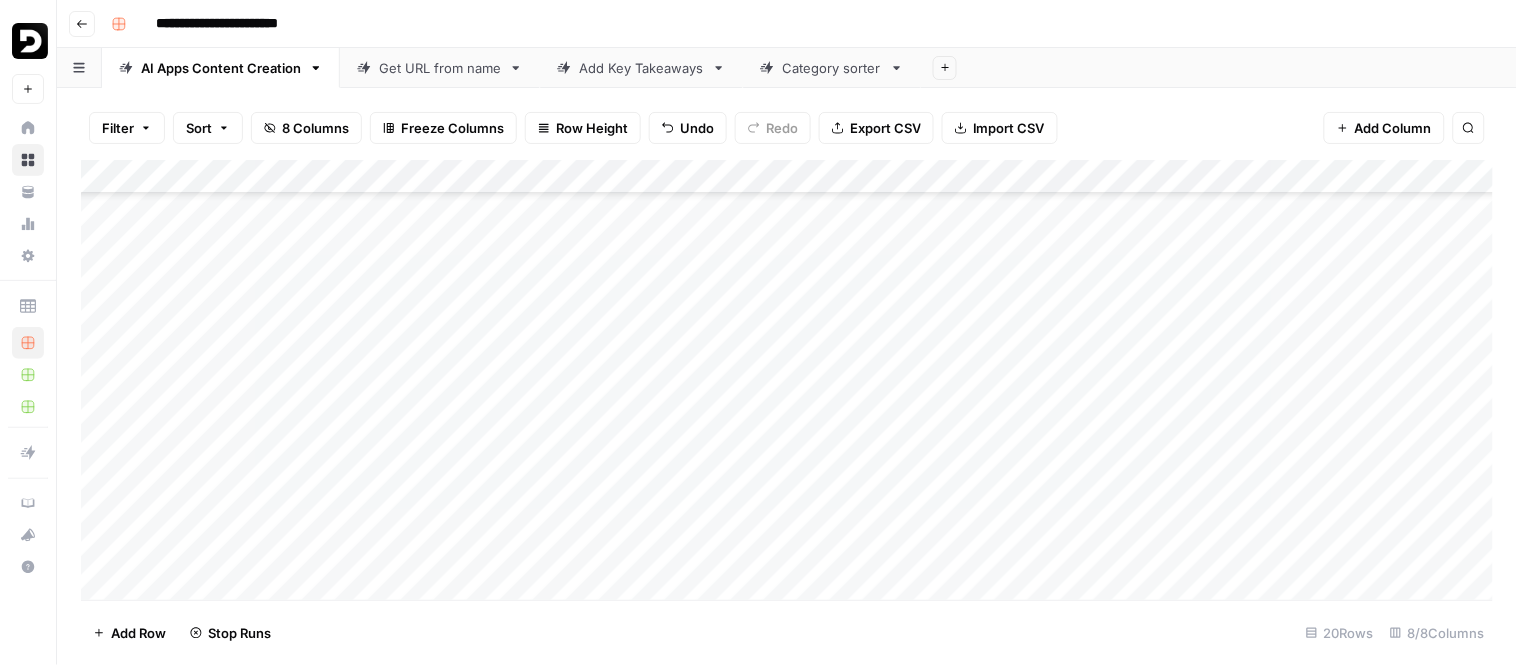 scroll, scrollTop: 305, scrollLeft: 0, axis: vertical 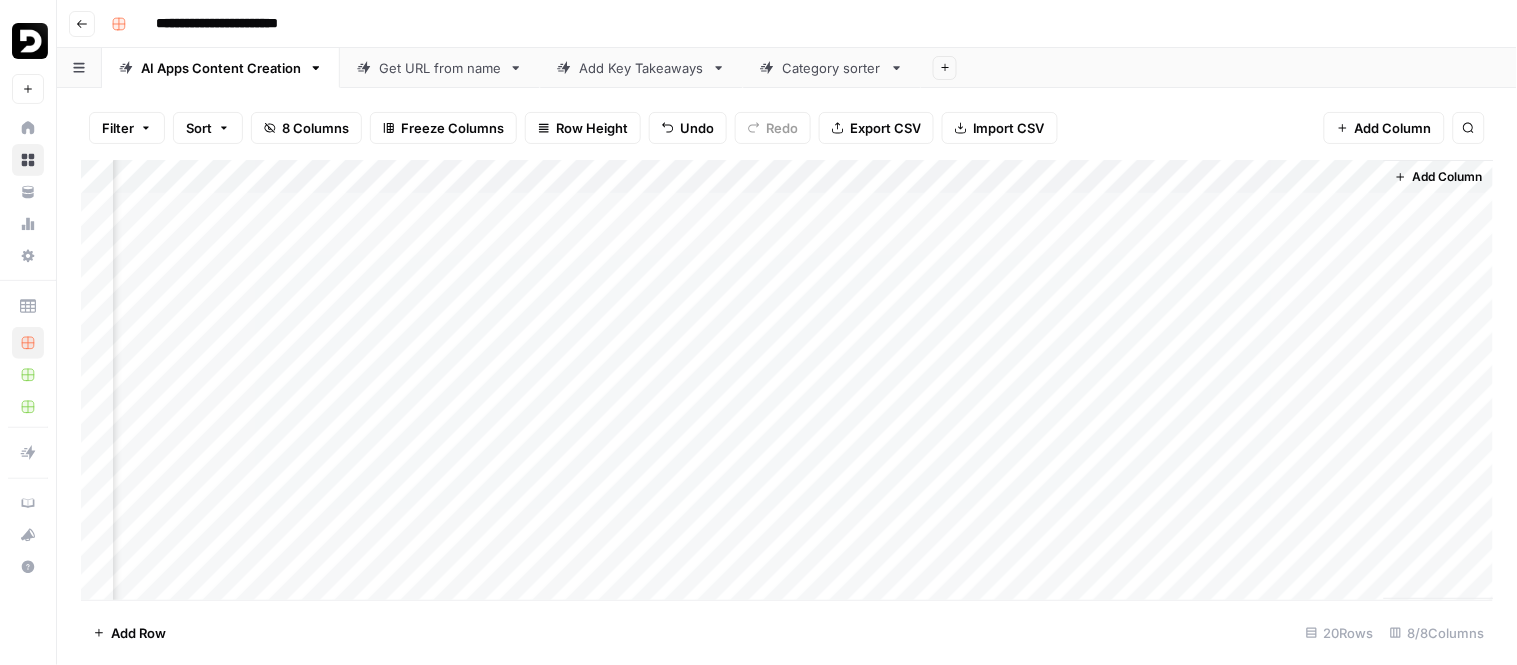 click on "Add Column" at bounding box center (787, 380) 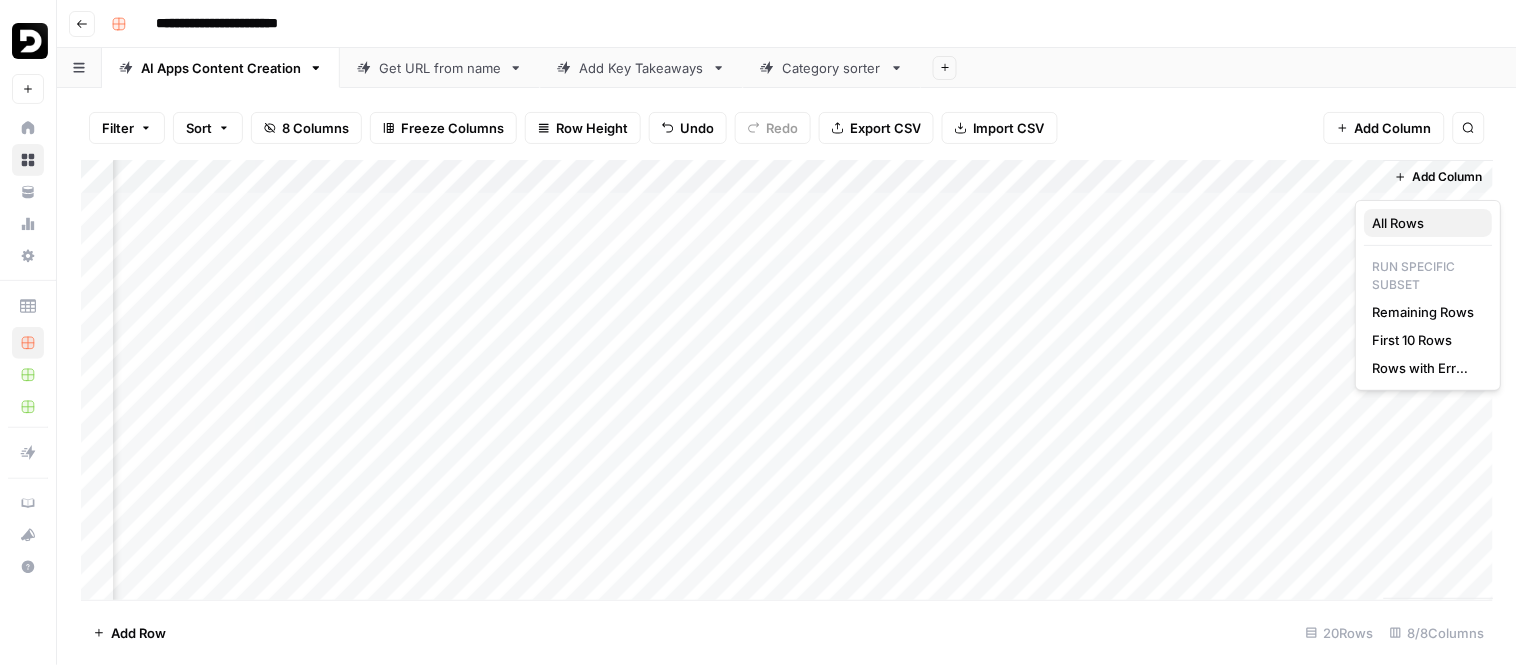 click on "All Rows" at bounding box center [1425, 223] 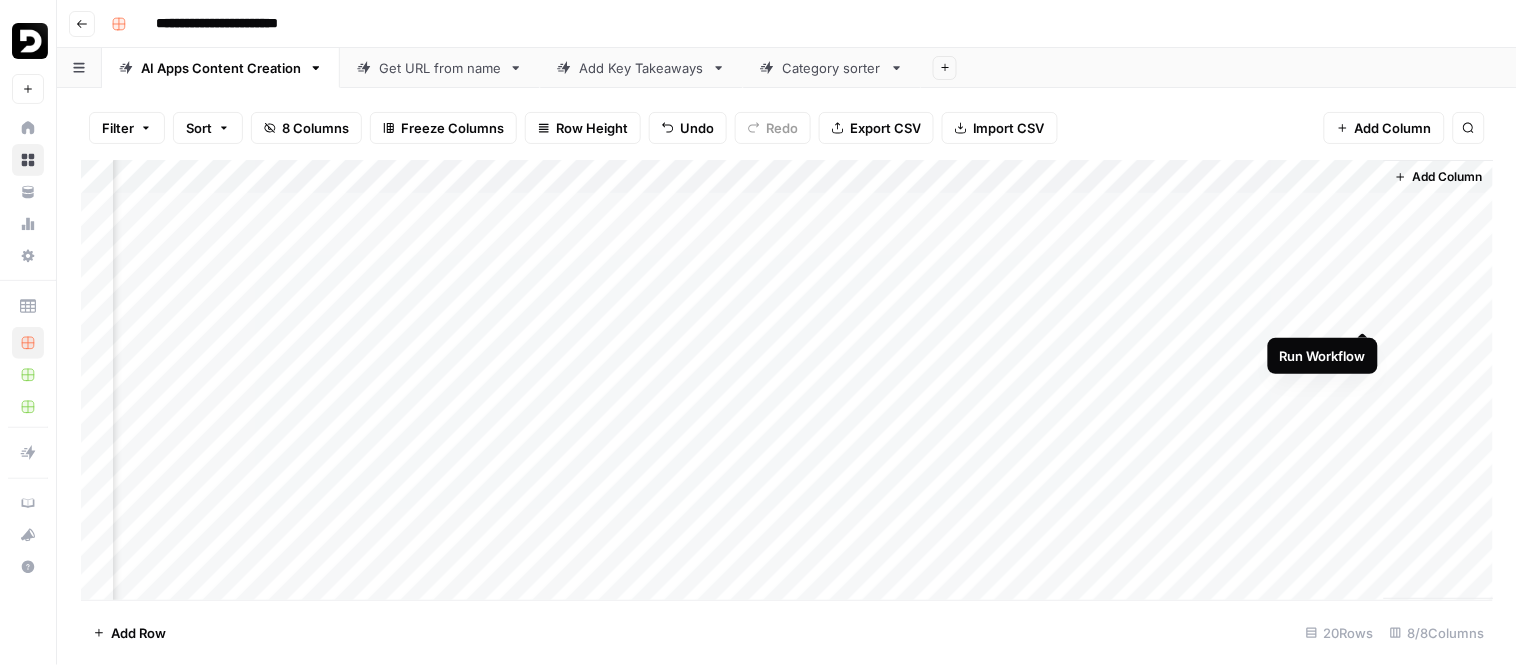 click on "Add Column" at bounding box center (787, 380) 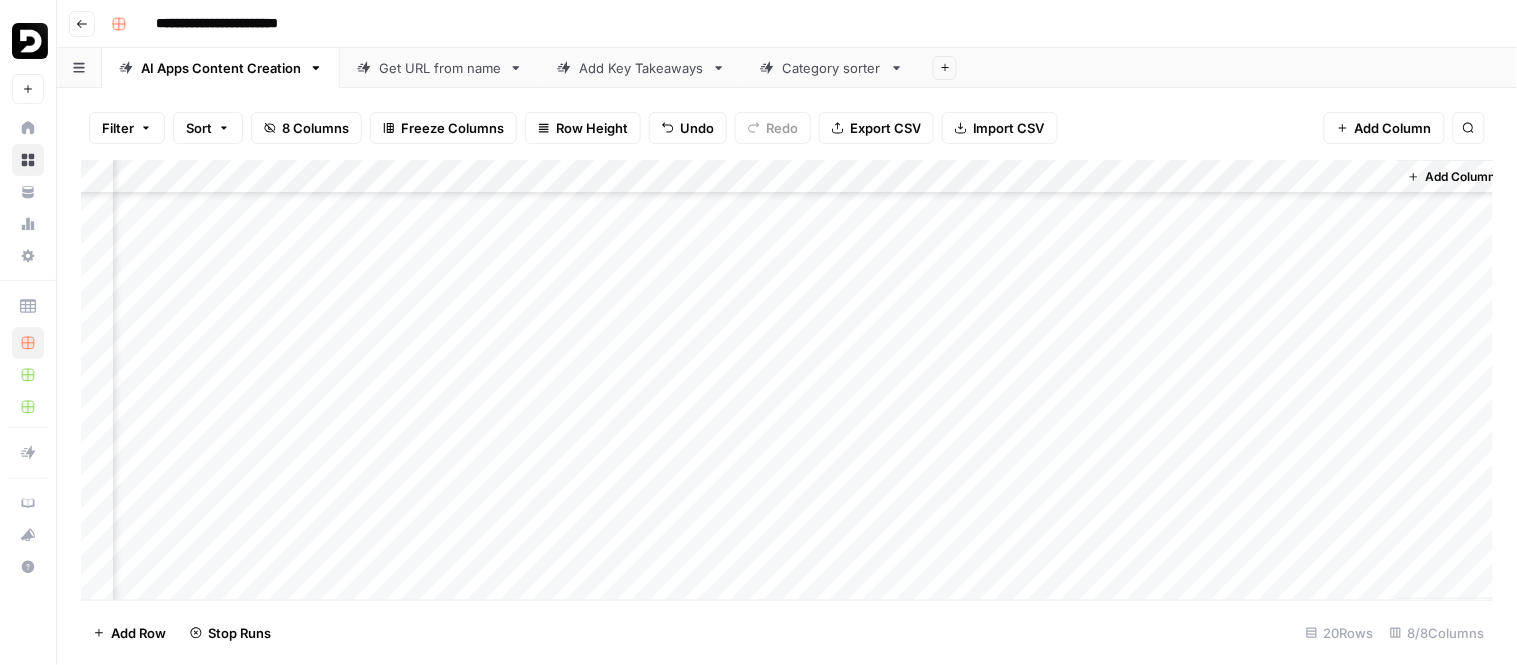 scroll, scrollTop: 305, scrollLeft: 165, axis: both 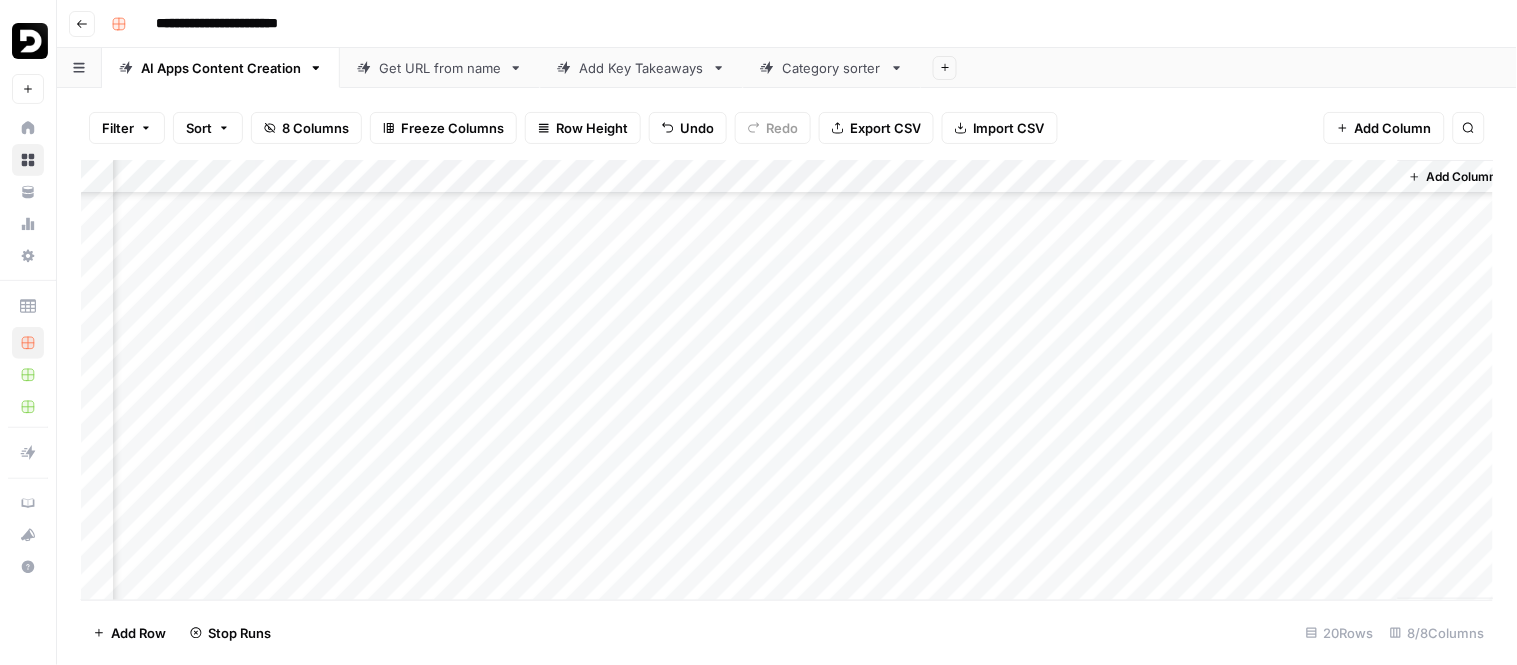 click on "Add Column" at bounding box center [787, 380] 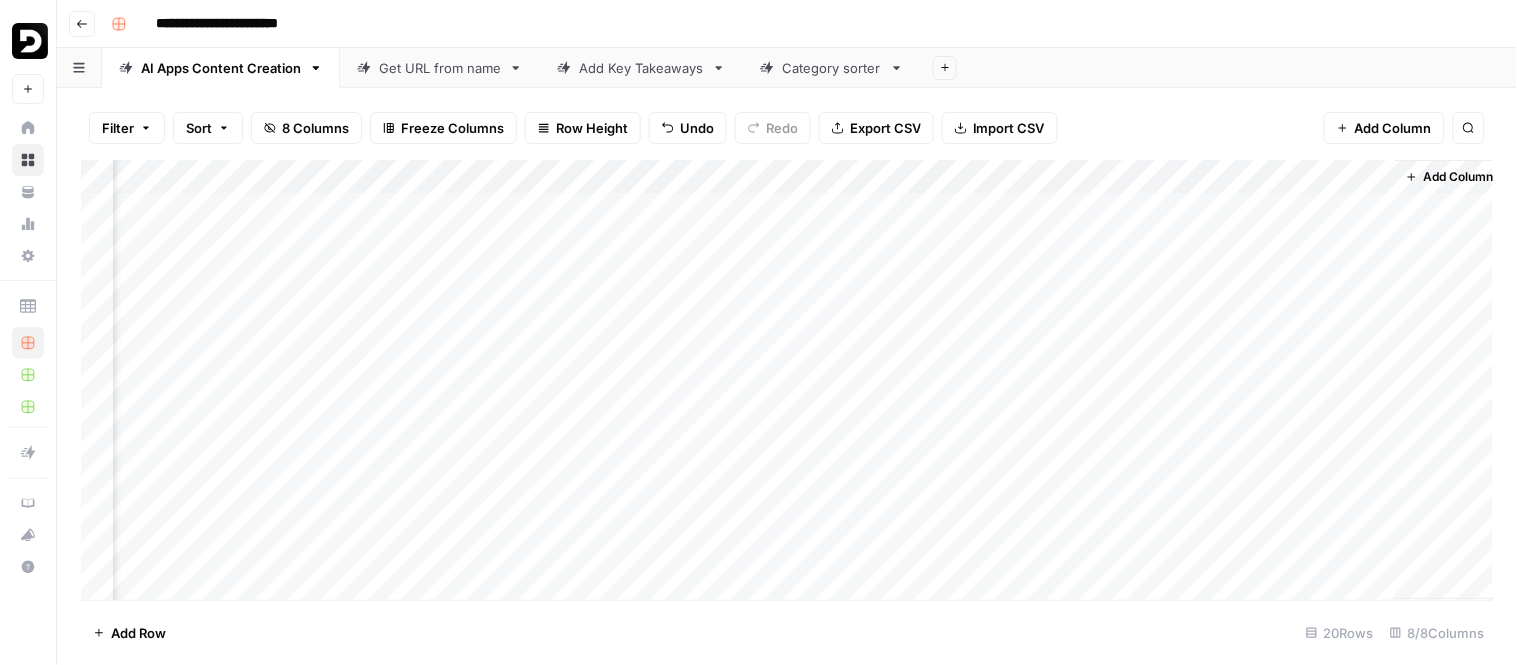 scroll, scrollTop: 0, scrollLeft: 168, axis: horizontal 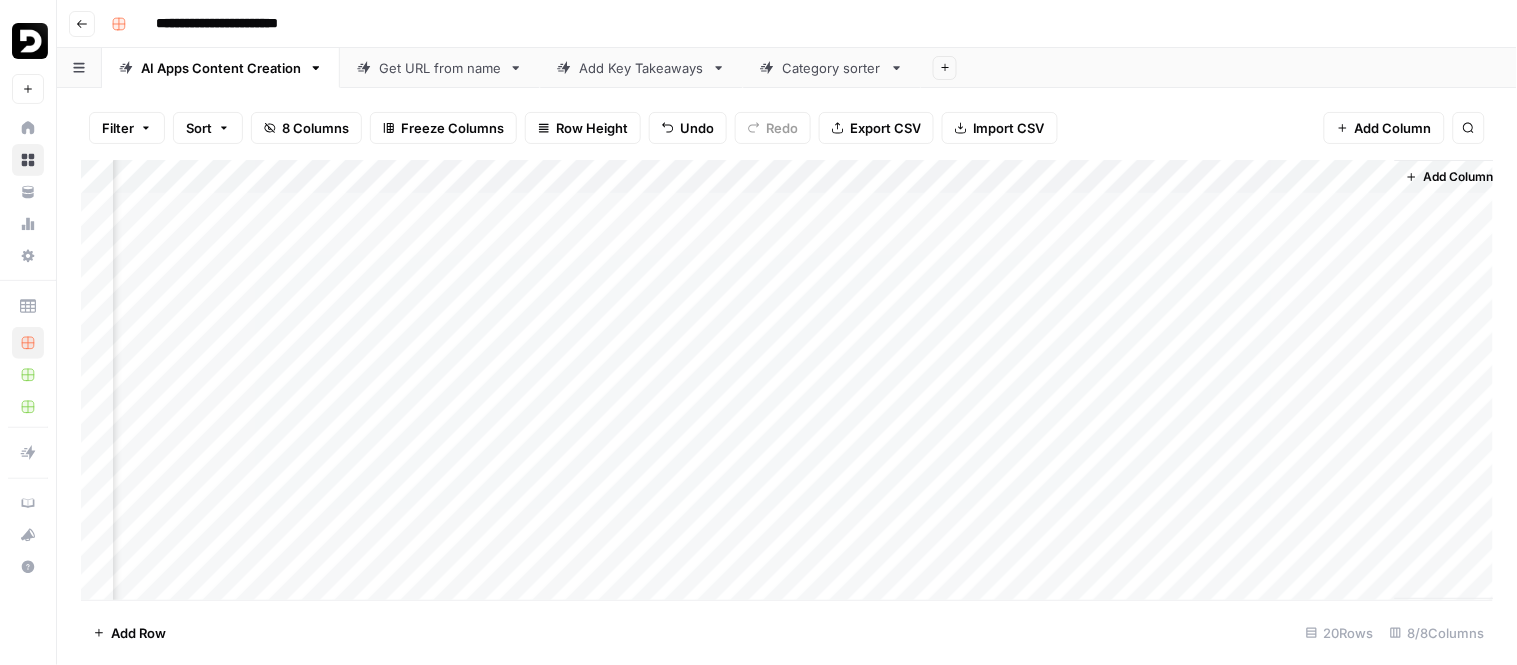 click on "Add Column" at bounding box center (787, 380) 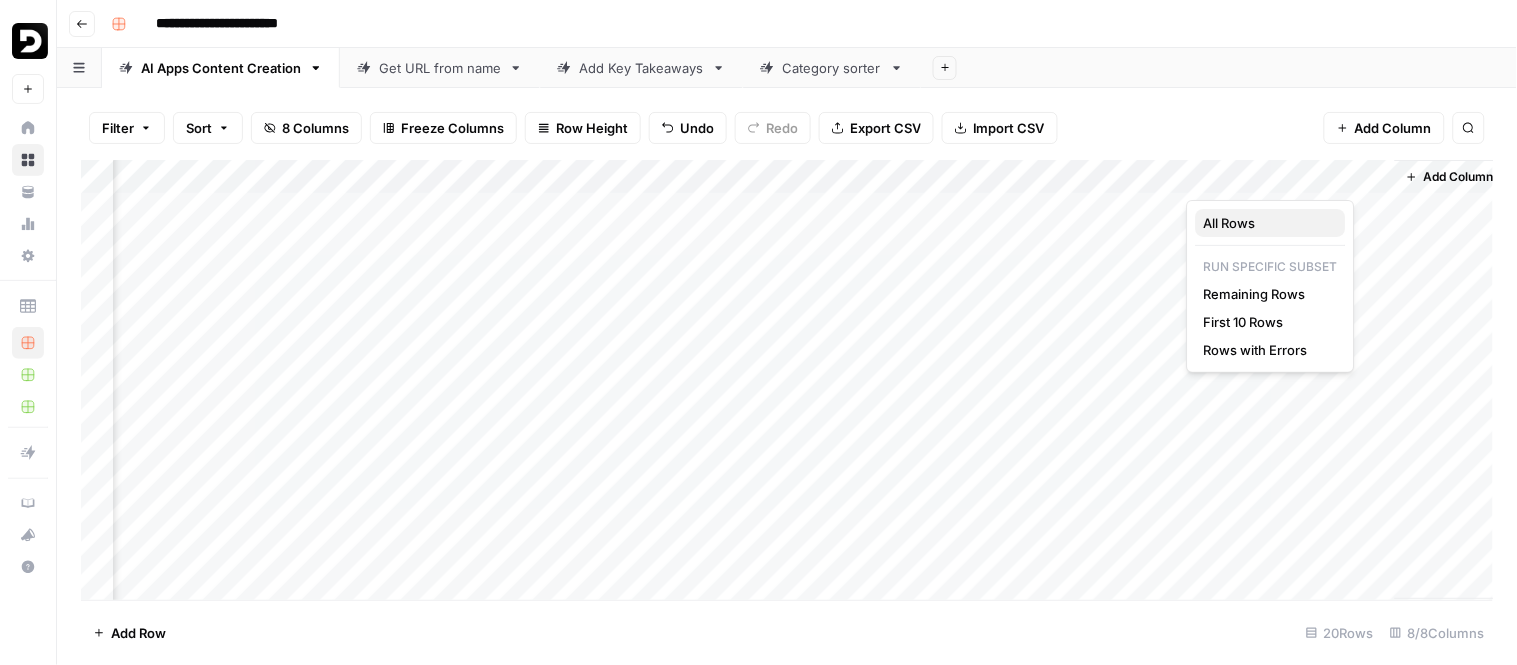 click on "All Rows" at bounding box center (1267, 223) 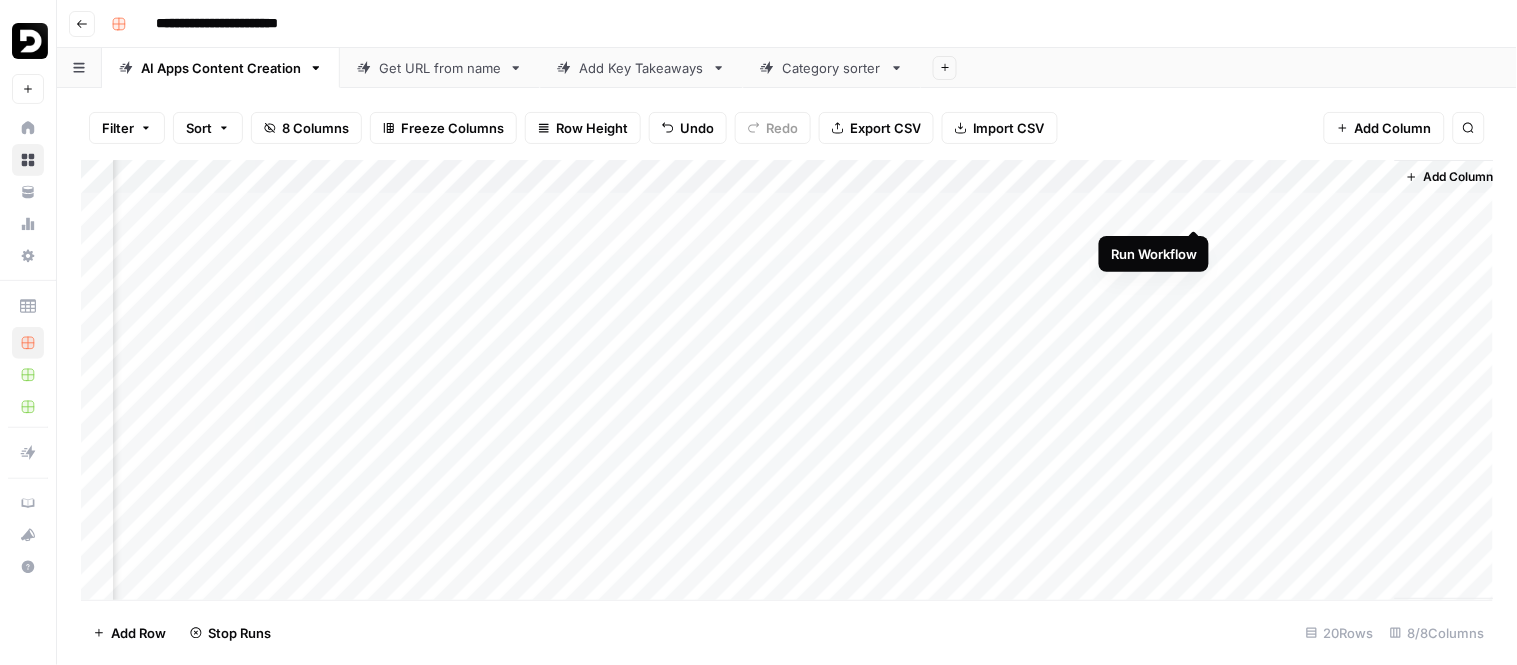click on "Add Column" at bounding box center (787, 380) 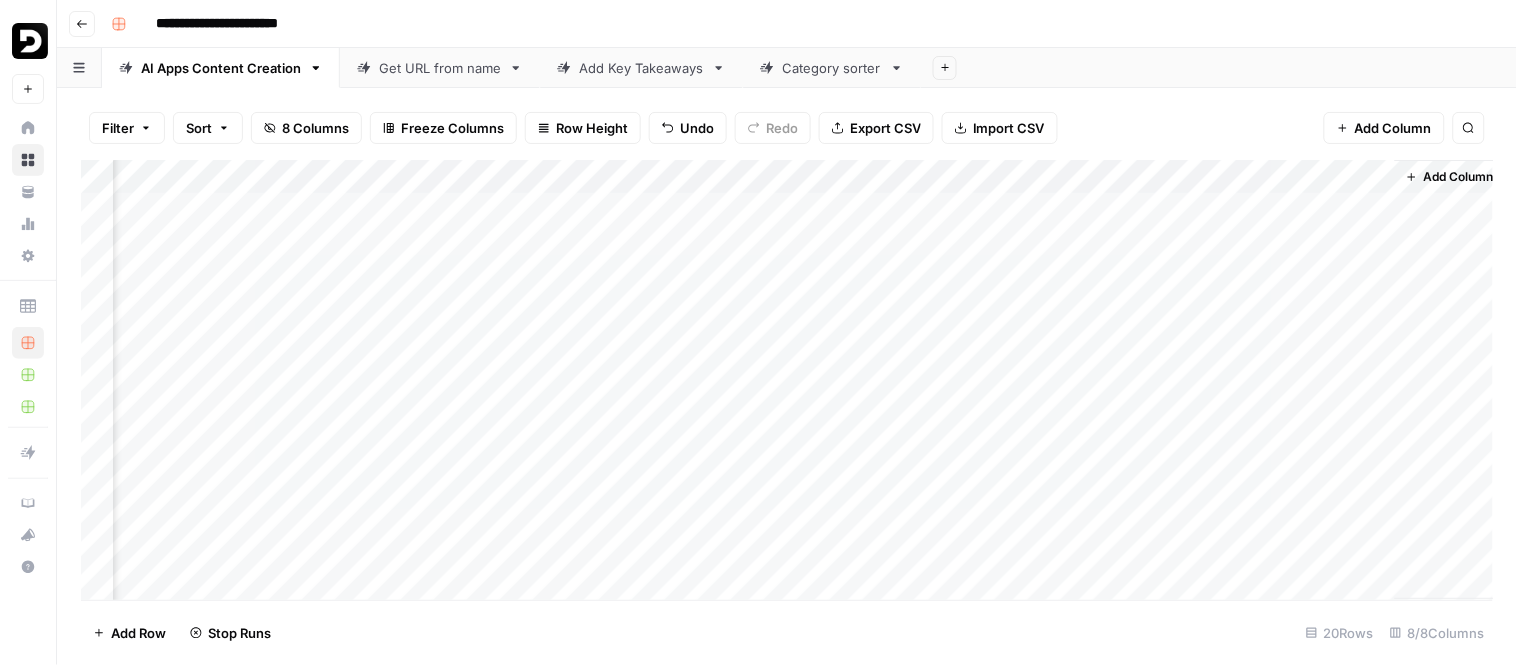 click on "Add Column" at bounding box center [787, 380] 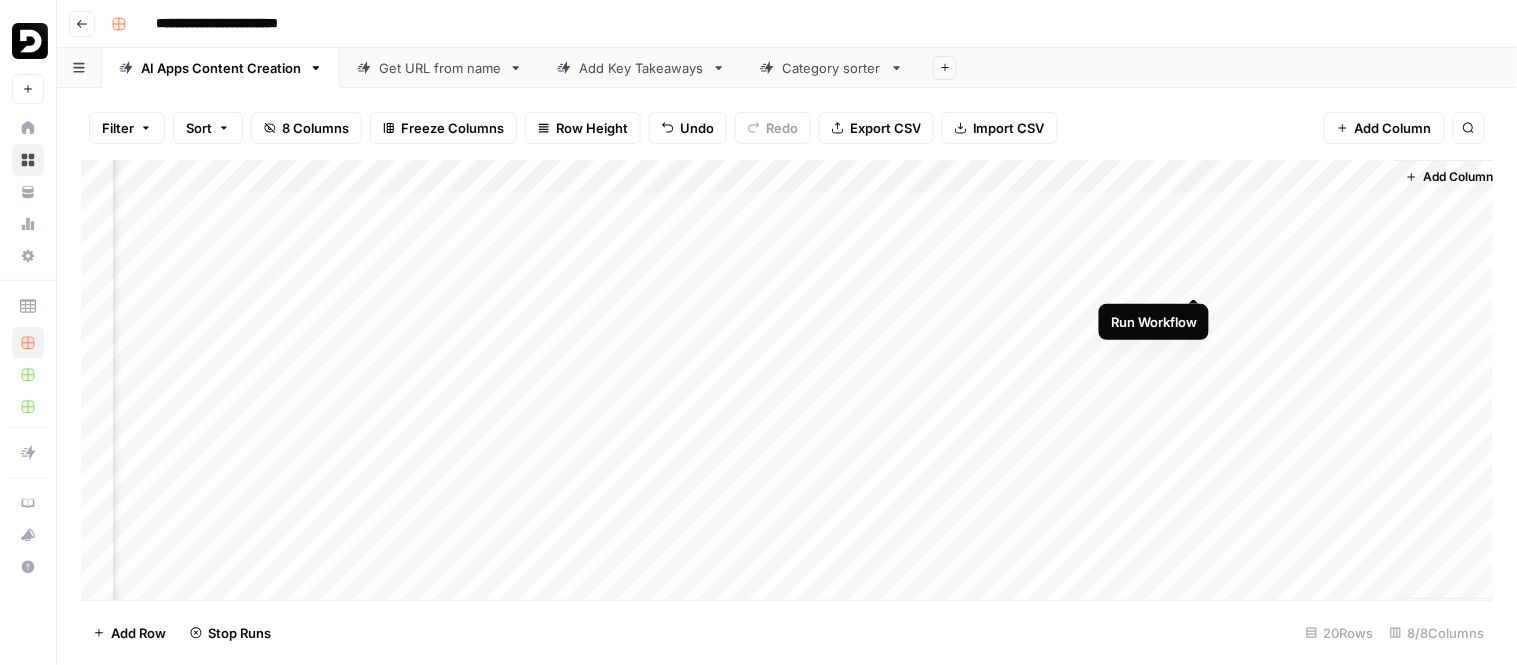 click on "Add Column" at bounding box center [787, 380] 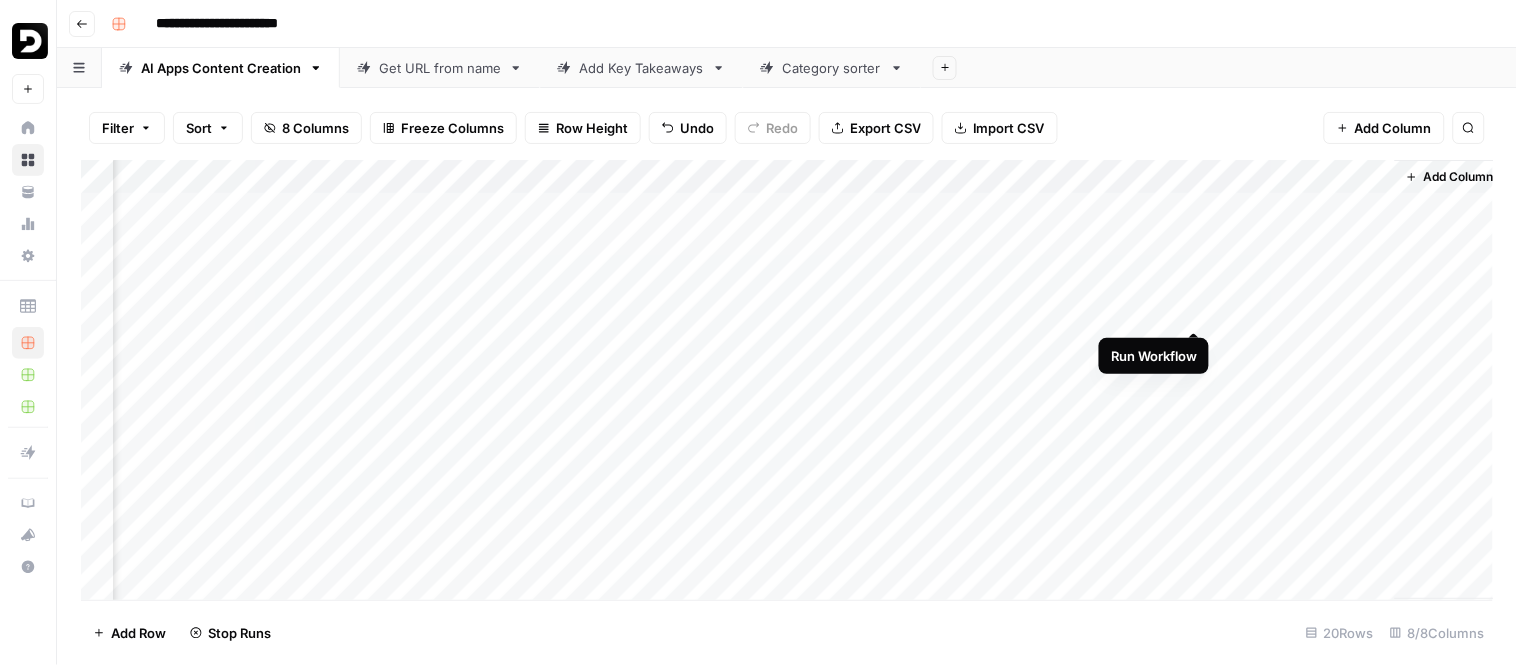 click on "Add Column" at bounding box center (787, 380) 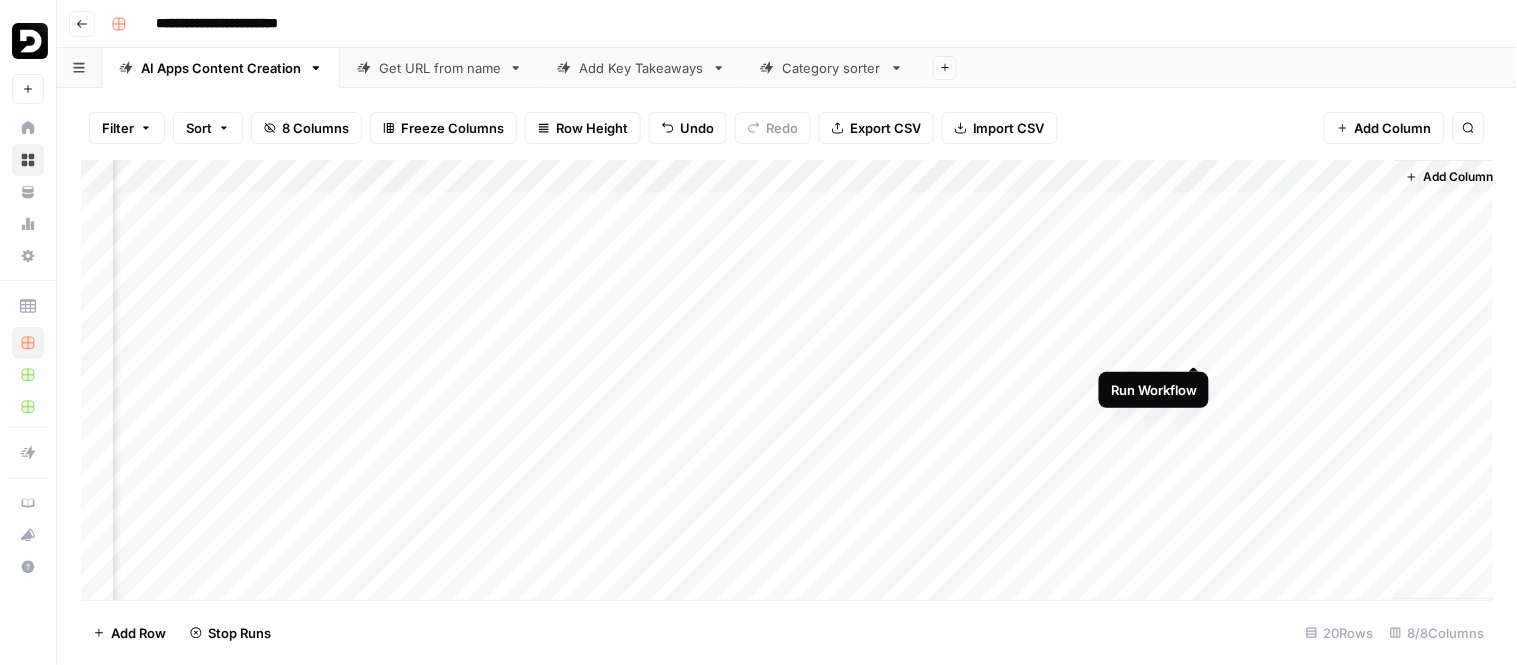 click on "Add Column" at bounding box center [787, 380] 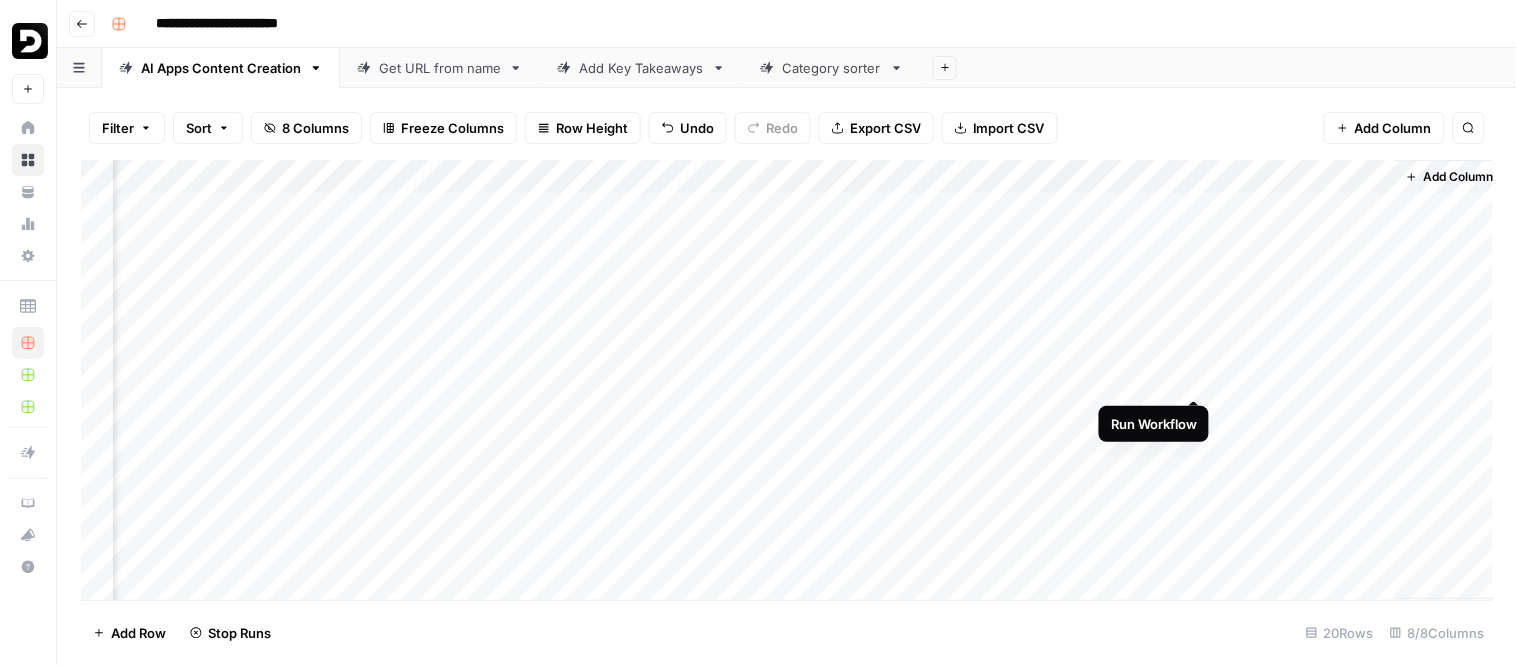 click on "Add Column" at bounding box center (787, 380) 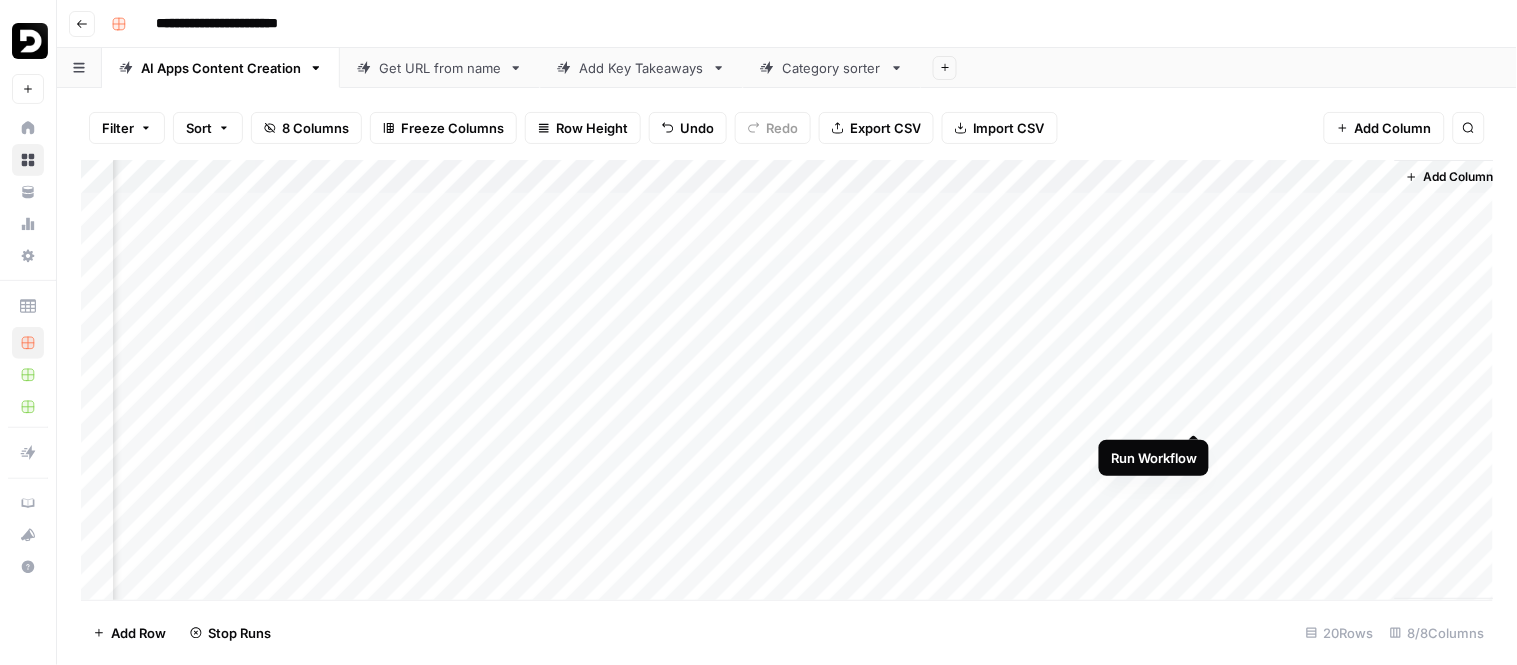 click on "Add Column" at bounding box center (787, 380) 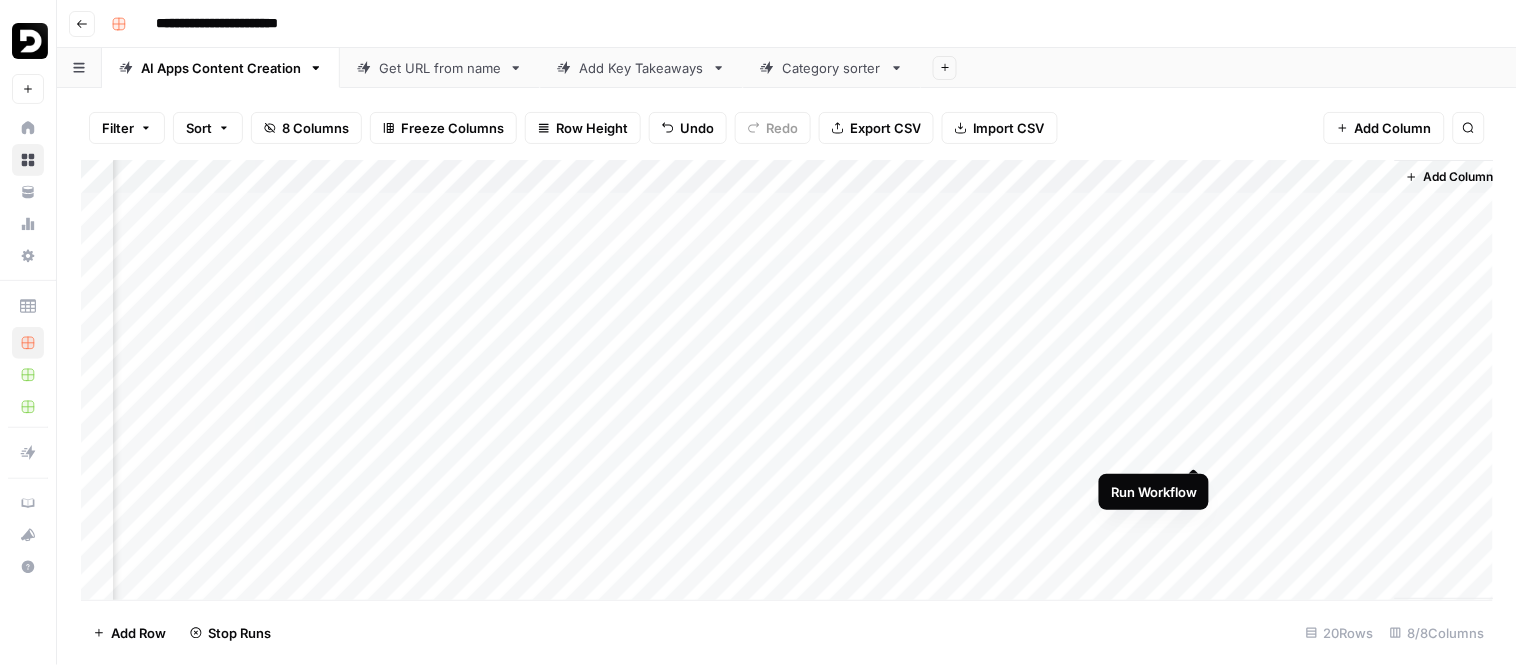 click on "Add Column" at bounding box center (787, 380) 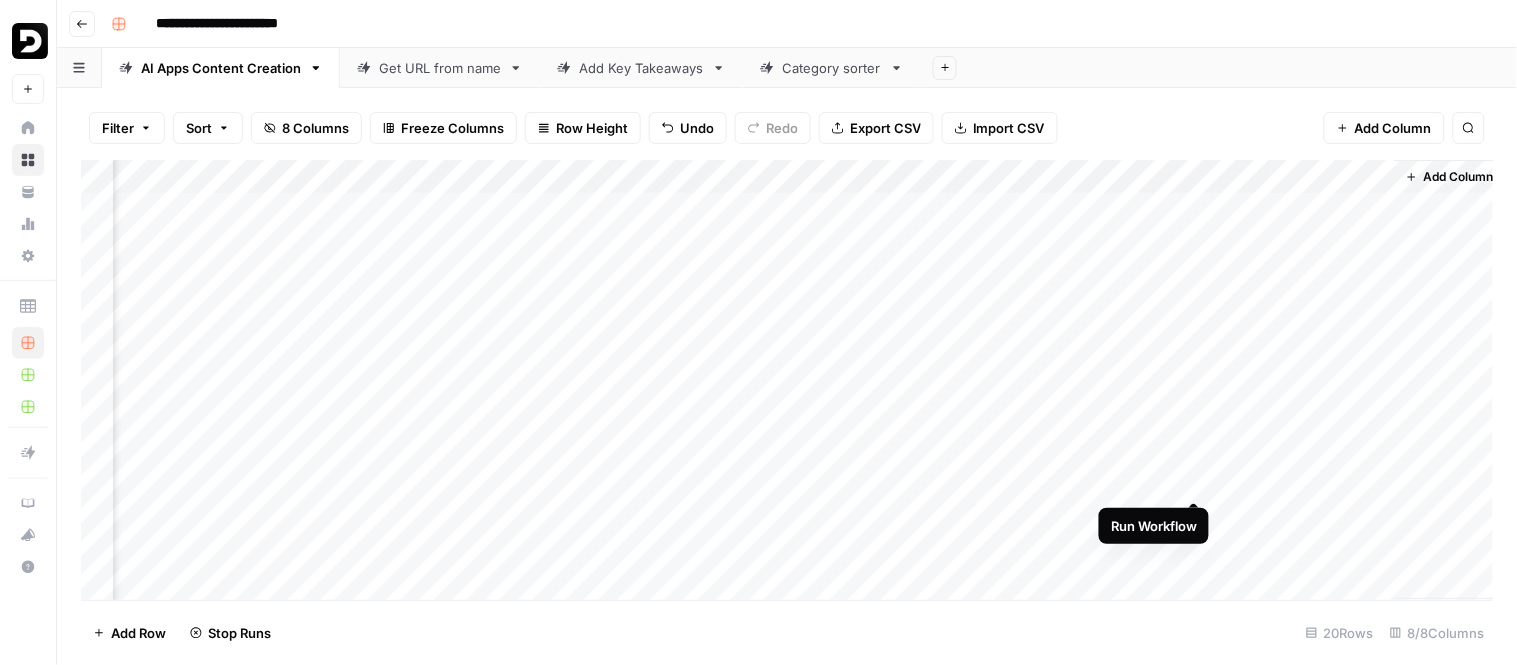 click on "Add Column" at bounding box center [787, 380] 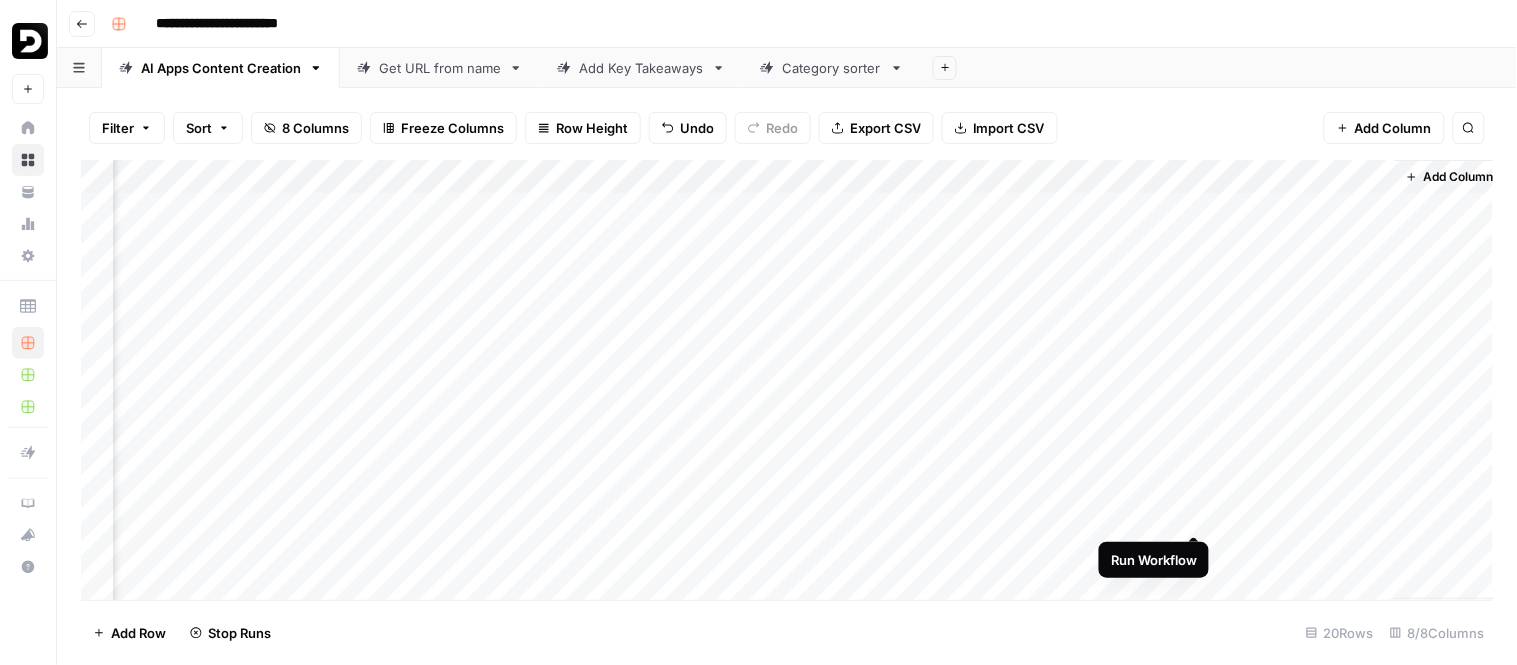 click on "Add Column" at bounding box center (787, 380) 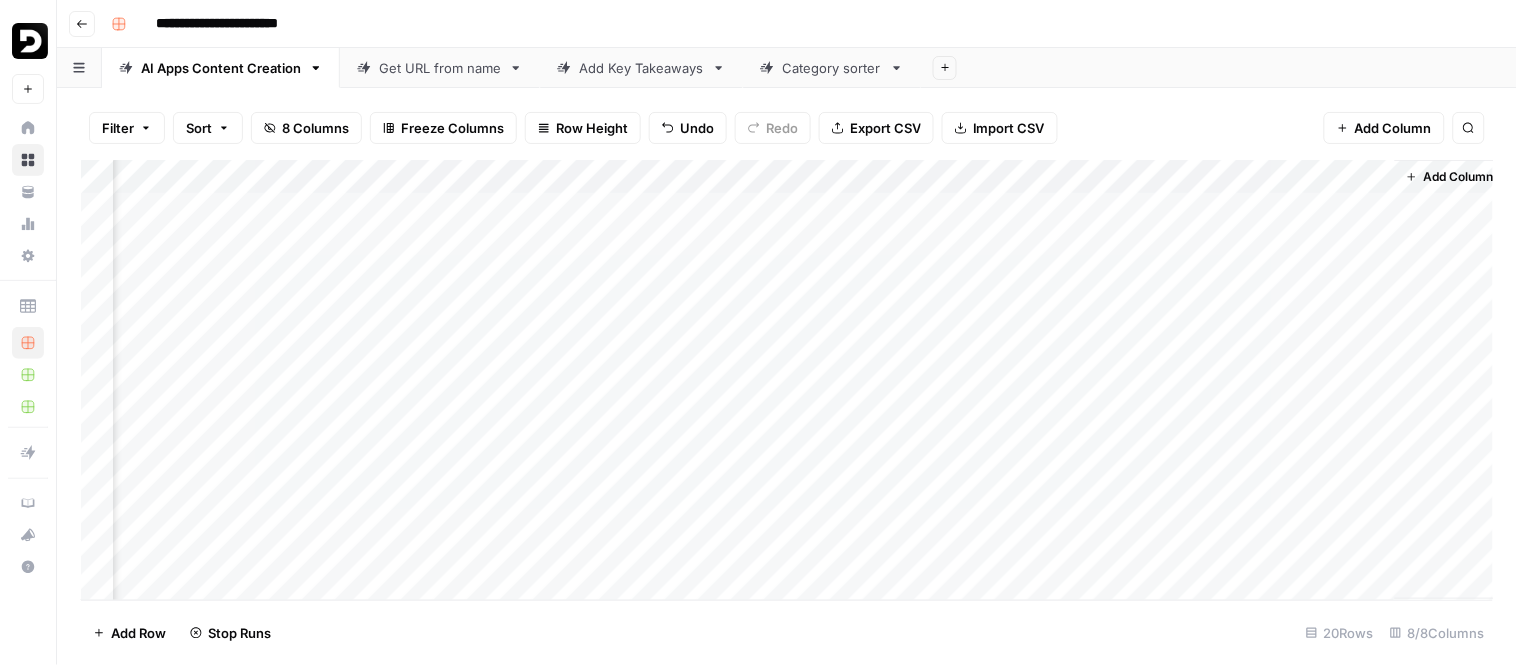 scroll, scrollTop: 0, scrollLeft: 168, axis: horizontal 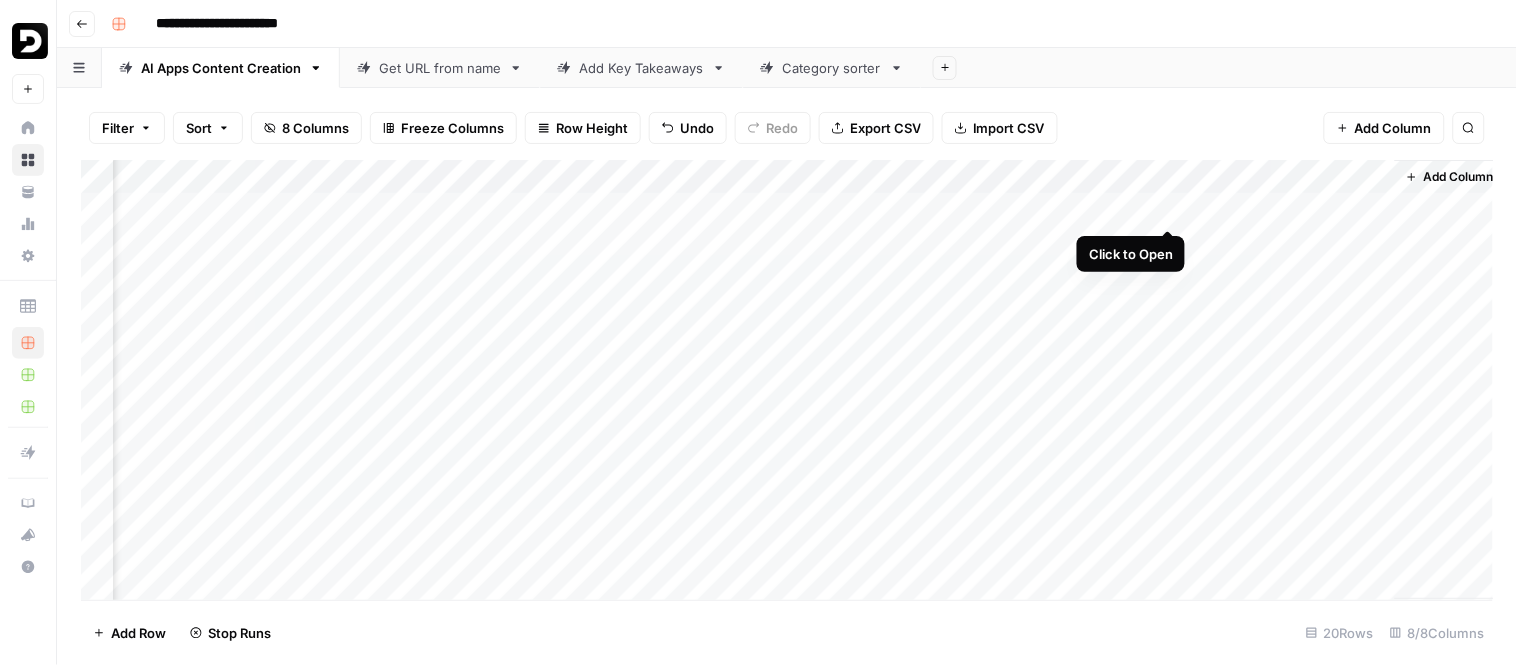 click on "Add Column" at bounding box center [787, 380] 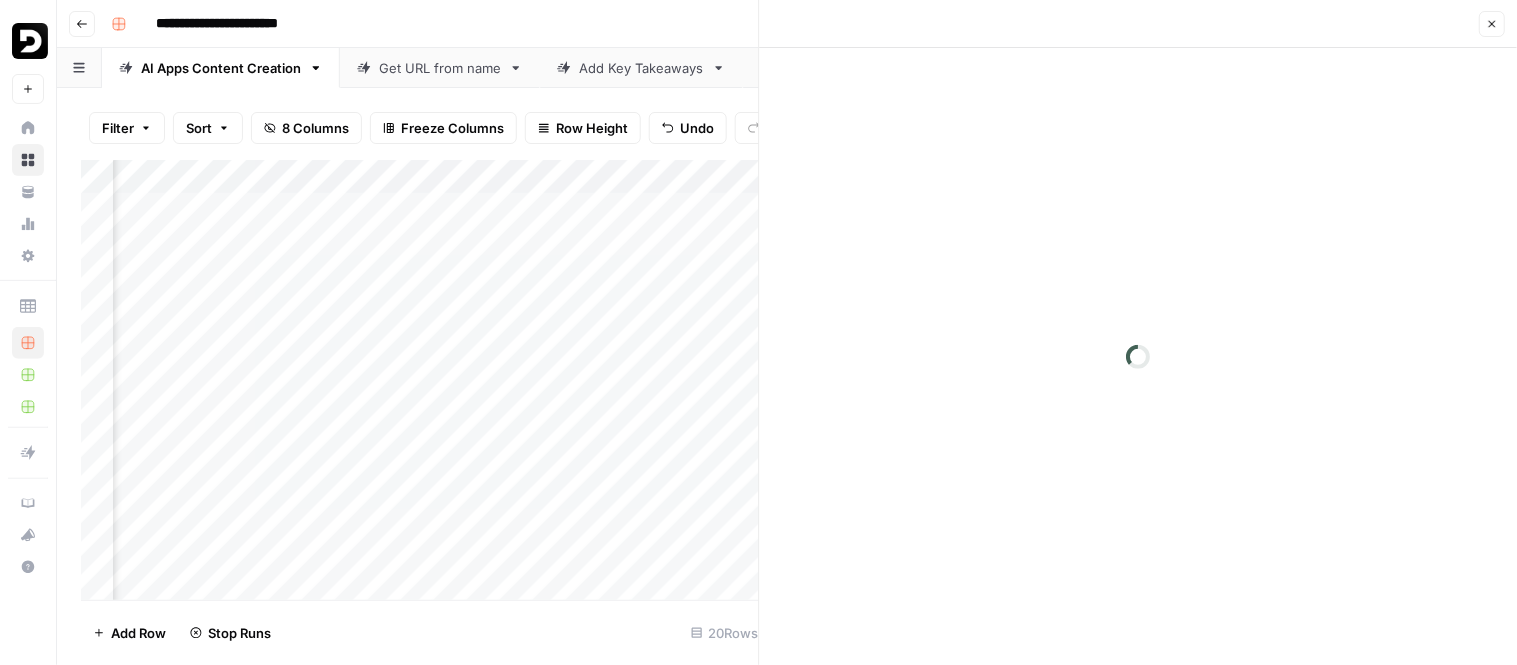 scroll, scrollTop: 0, scrollLeft: 156, axis: horizontal 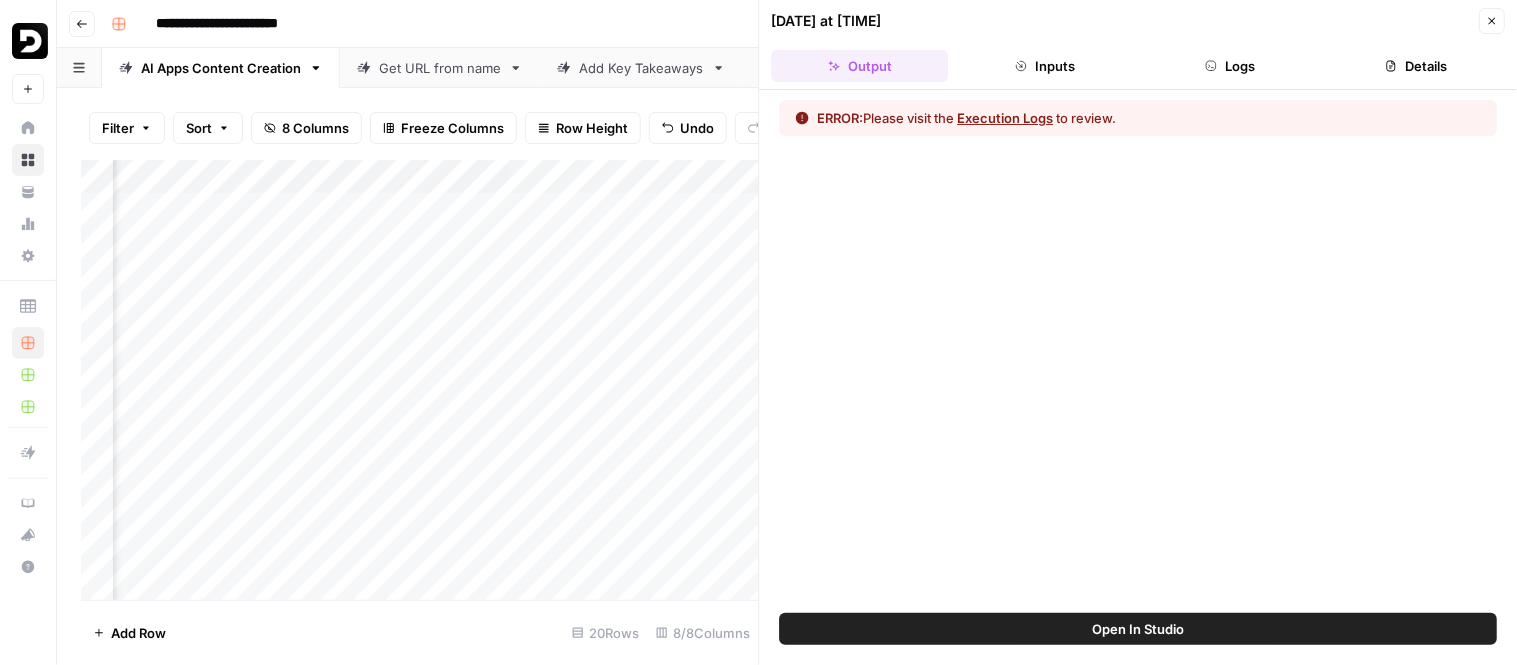 click on "Logs" at bounding box center (1230, 66) 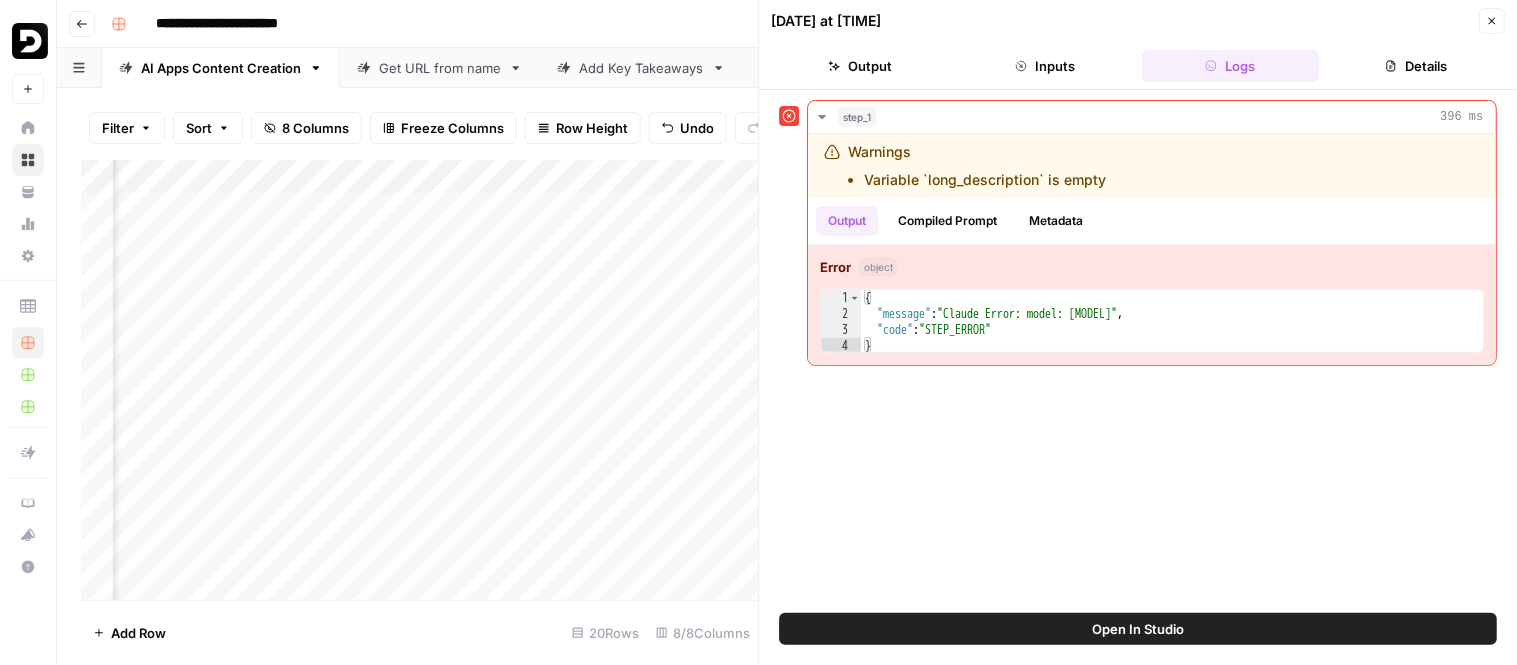 click on "Close" at bounding box center (1492, 21) 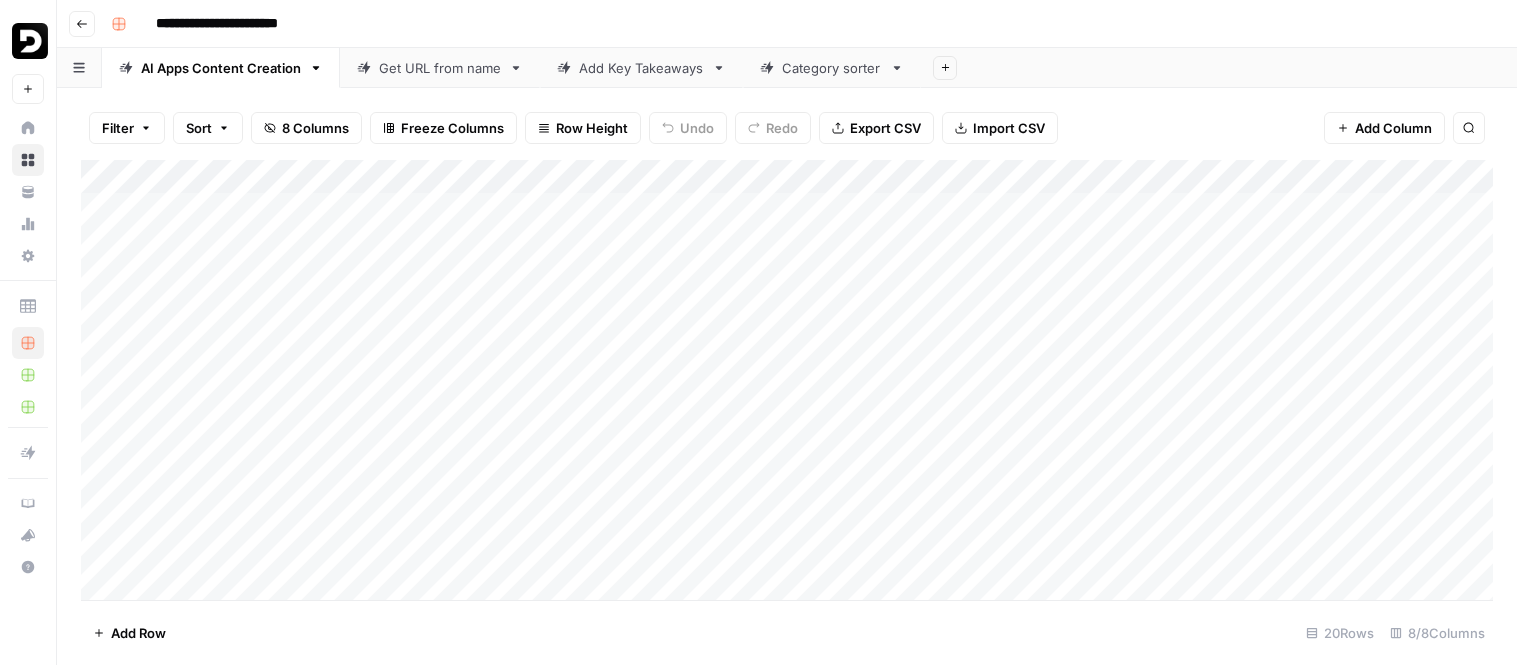 scroll, scrollTop: 0, scrollLeft: 0, axis: both 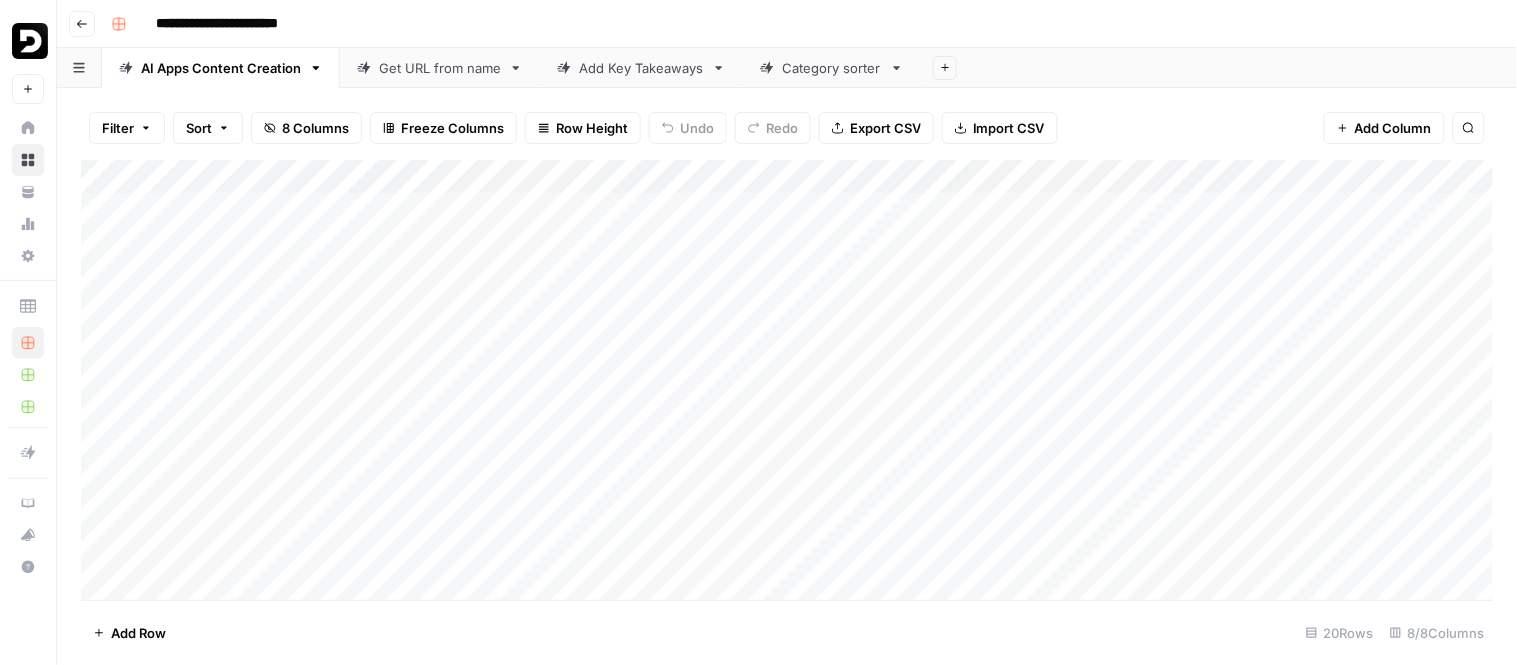 click on "Add Column" at bounding box center [787, 380] 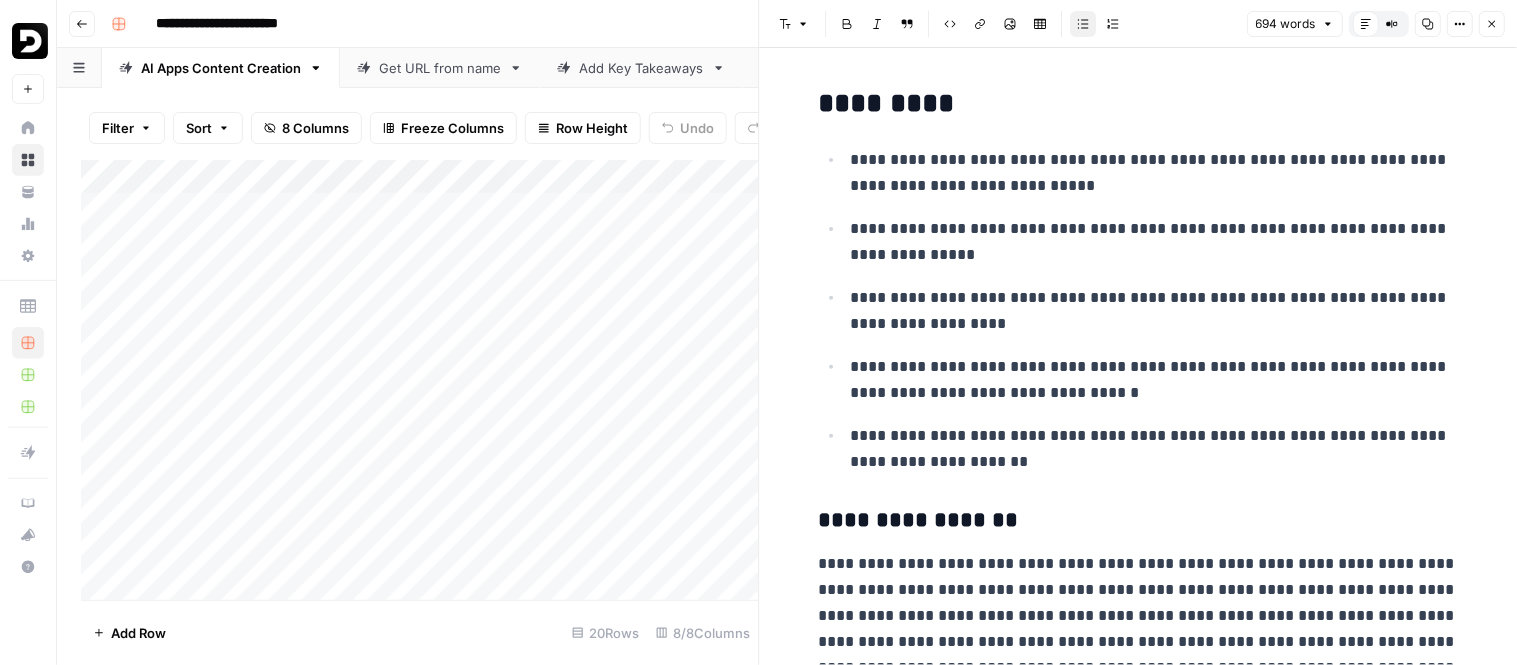 click 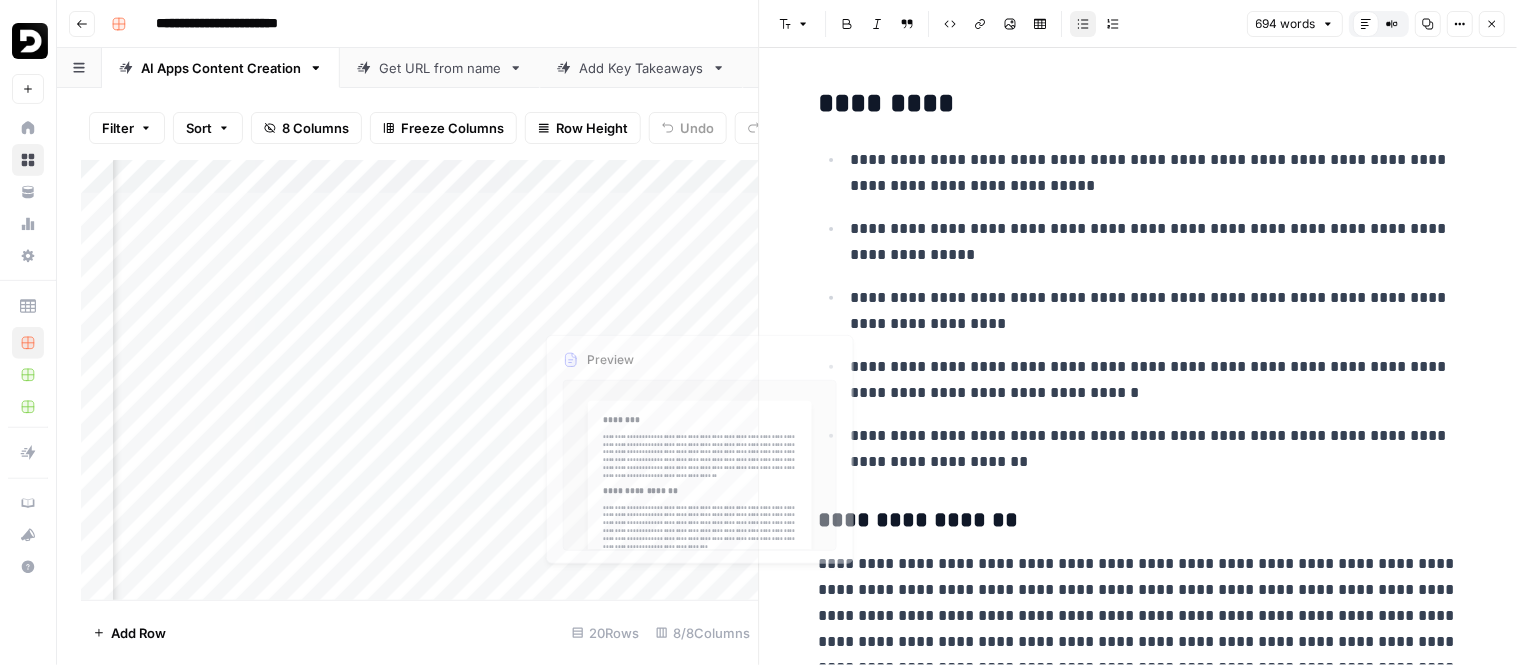scroll, scrollTop: 0, scrollLeft: 356, axis: horizontal 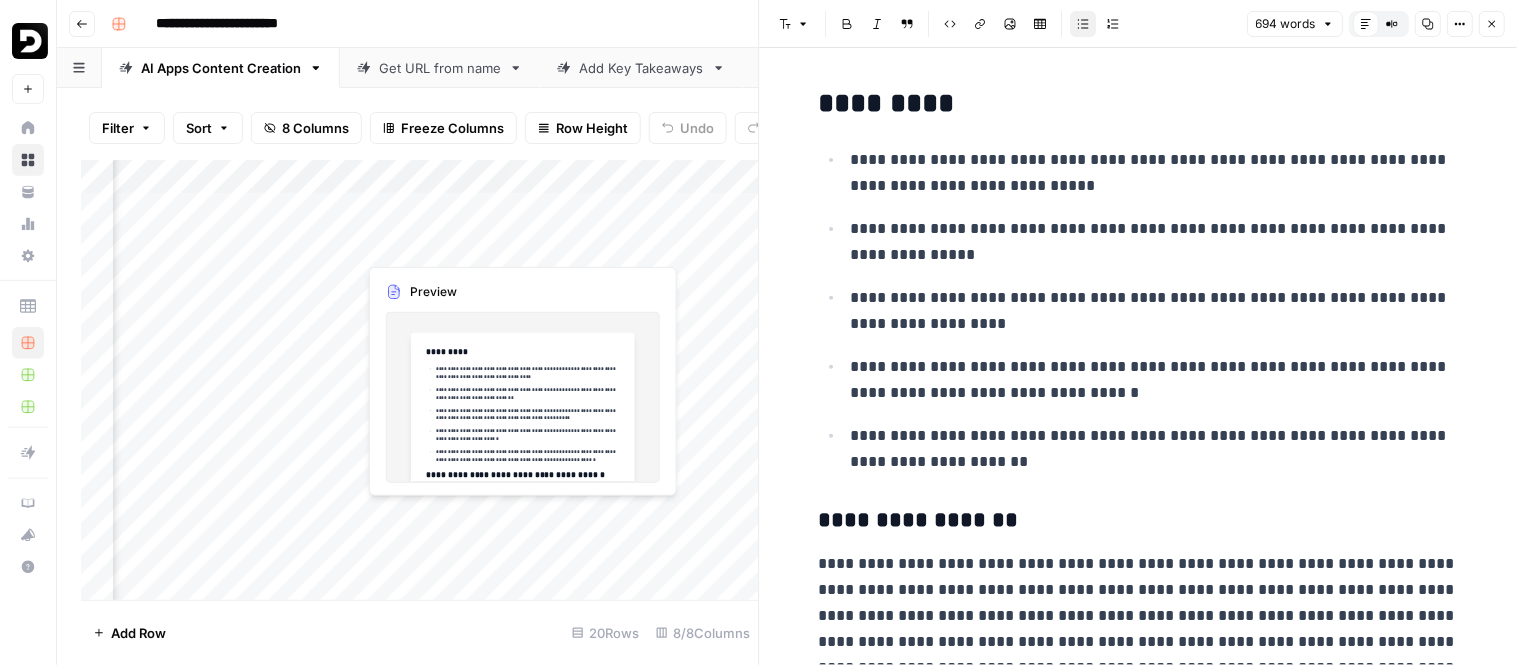 click on "Add Column" at bounding box center [420, 380] 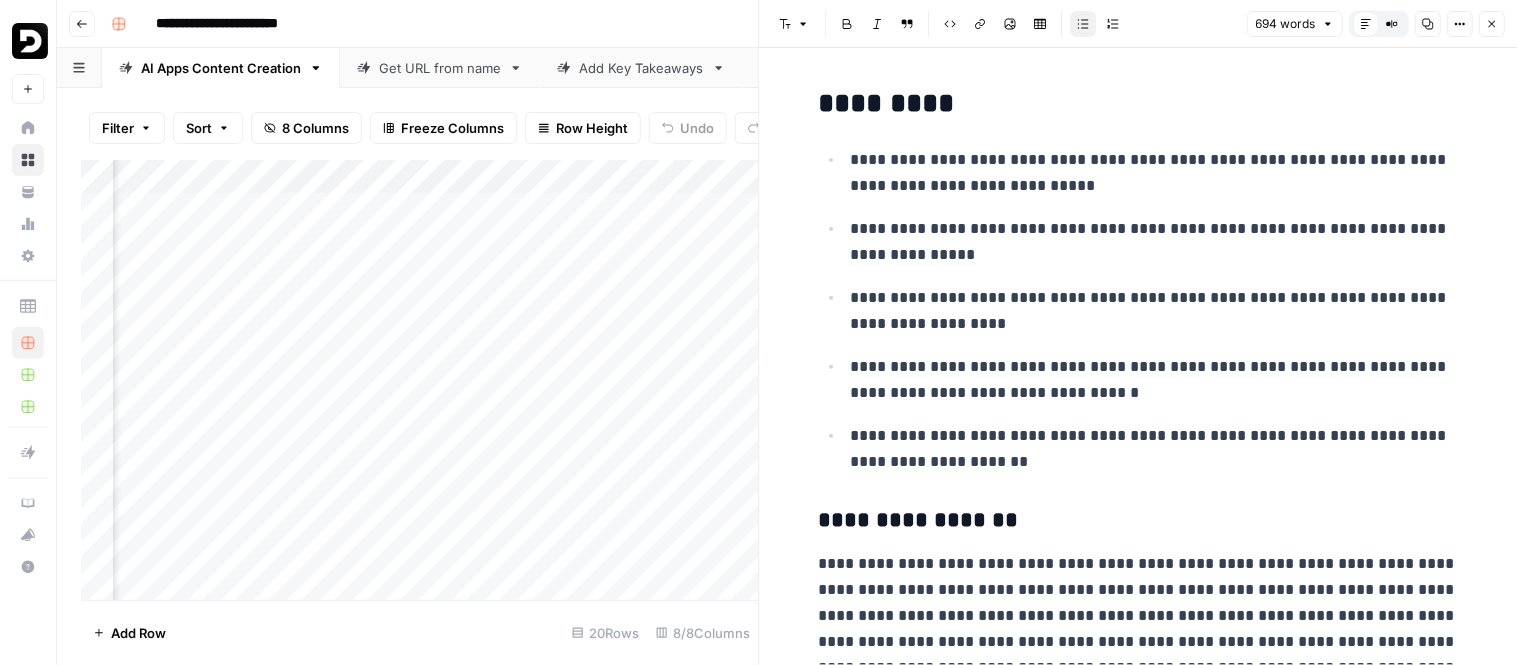 click on "Add Column" at bounding box center [420, 380] 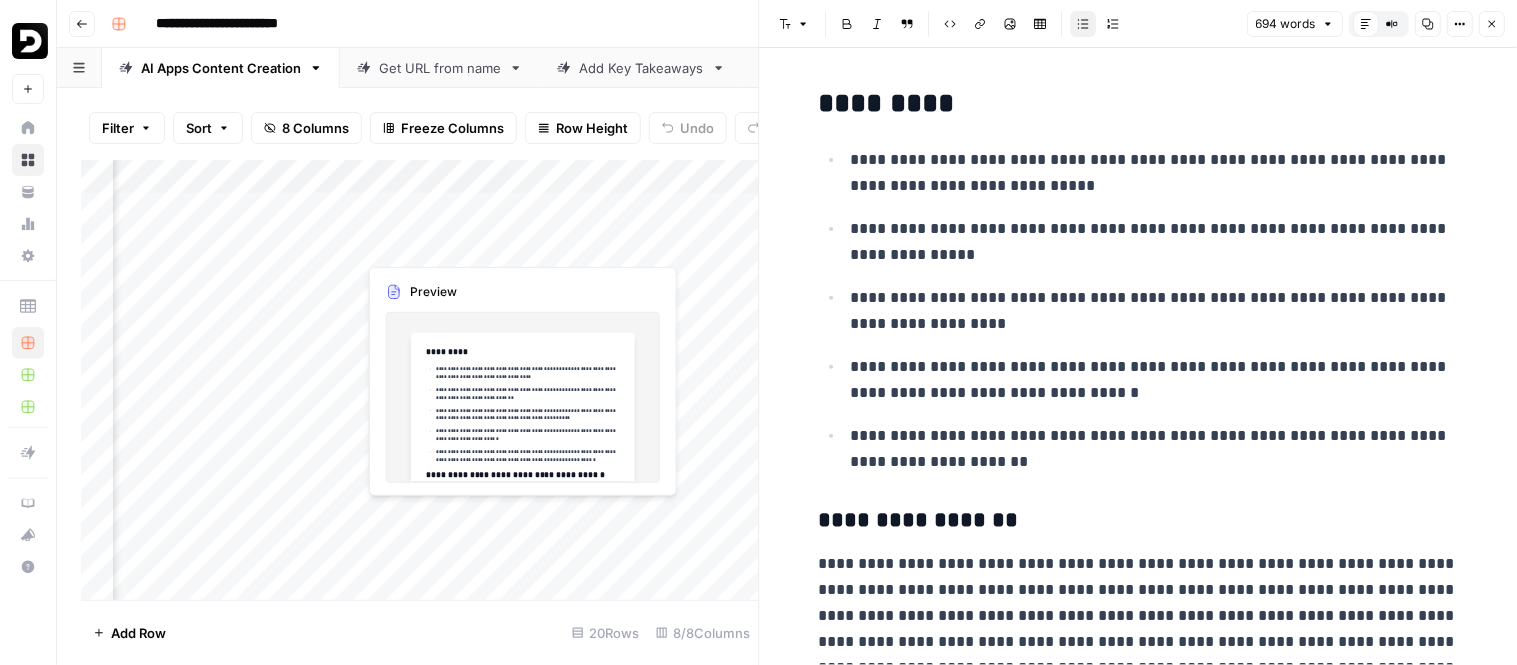 click on "Add Column" at bounding box center (420, 380) 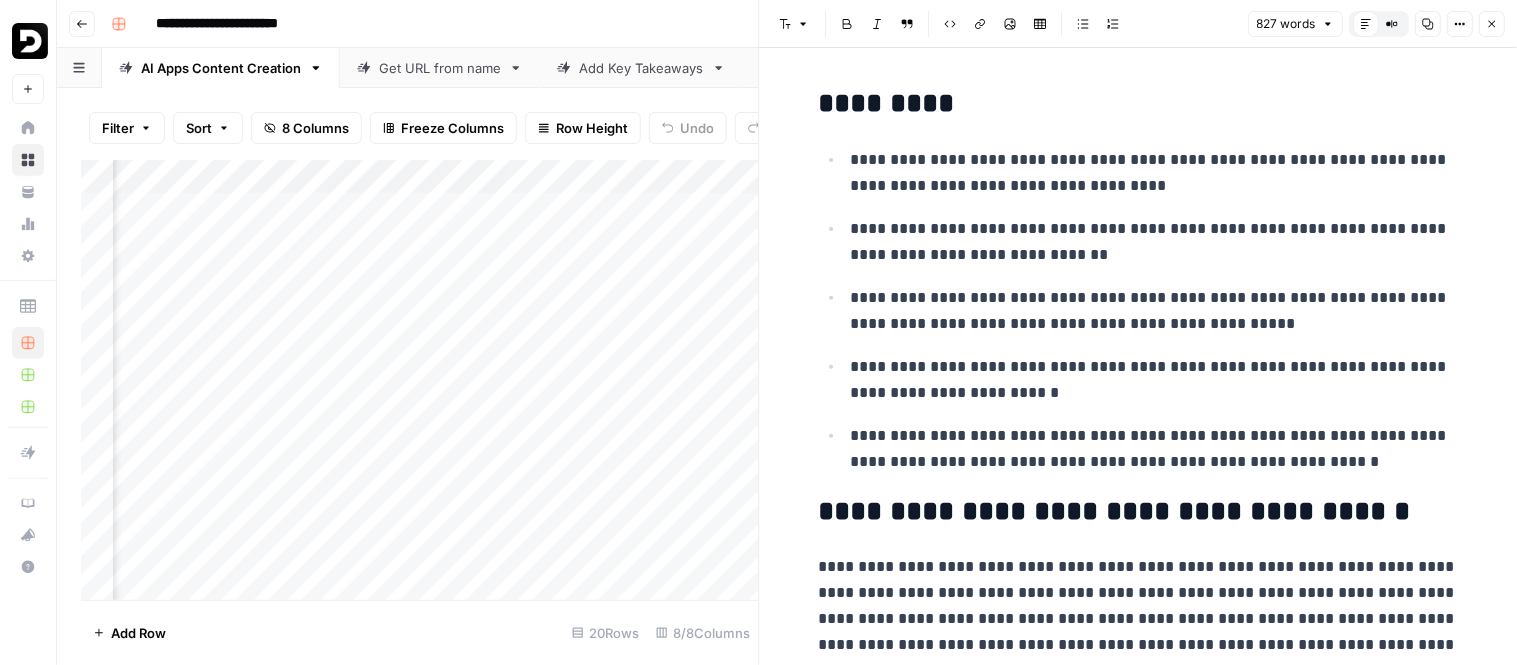 click on "Copy" at bounding box center [1428, 24] 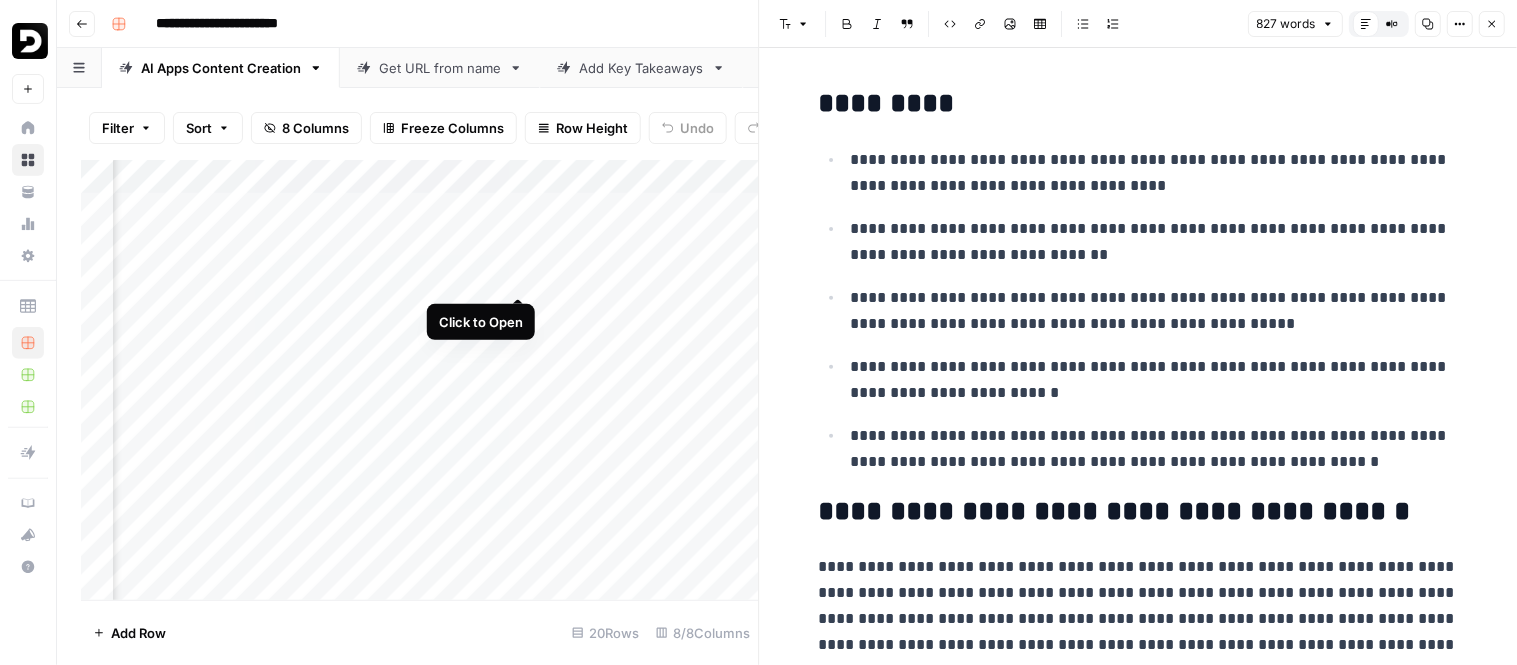 click on "Add Column" at bounding box center [420, 380] 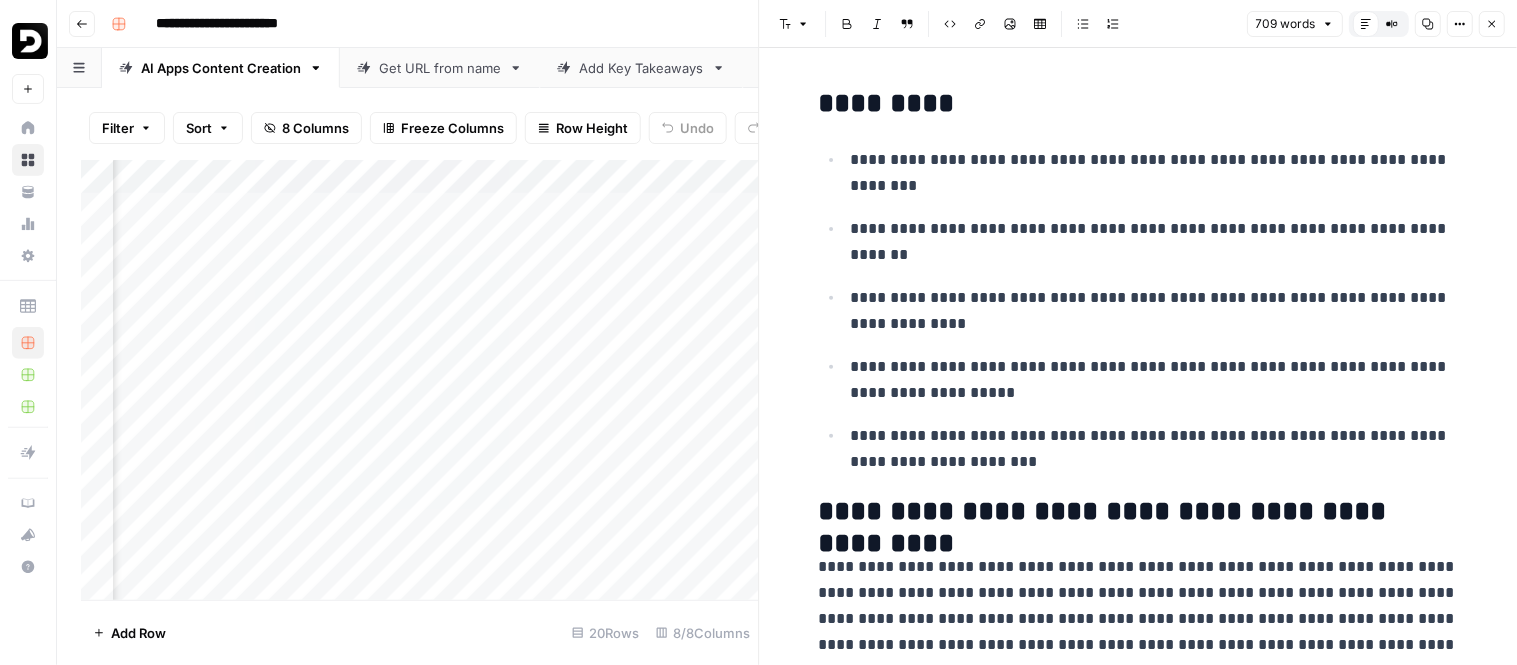 click on "Copy" at bounding box center (1428, 24) 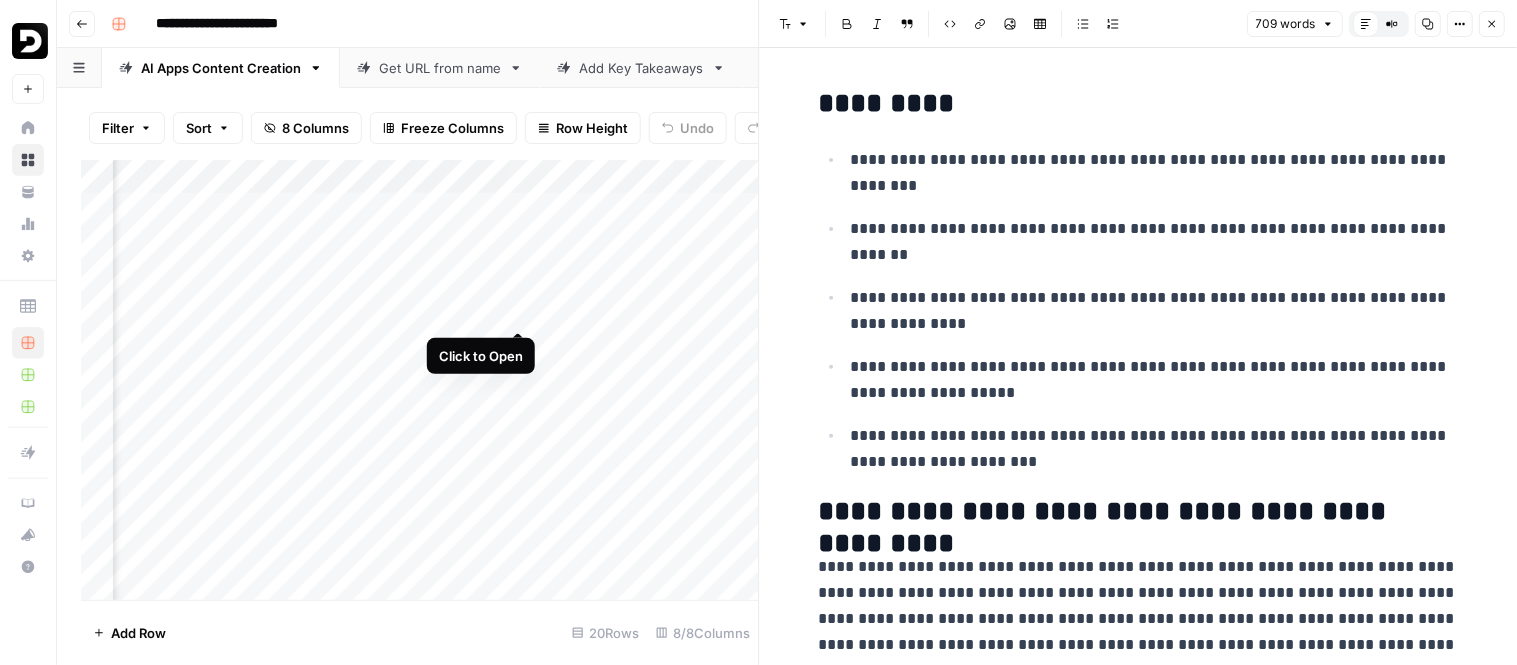 click on "Add Column" at bounding box center (420, 380) 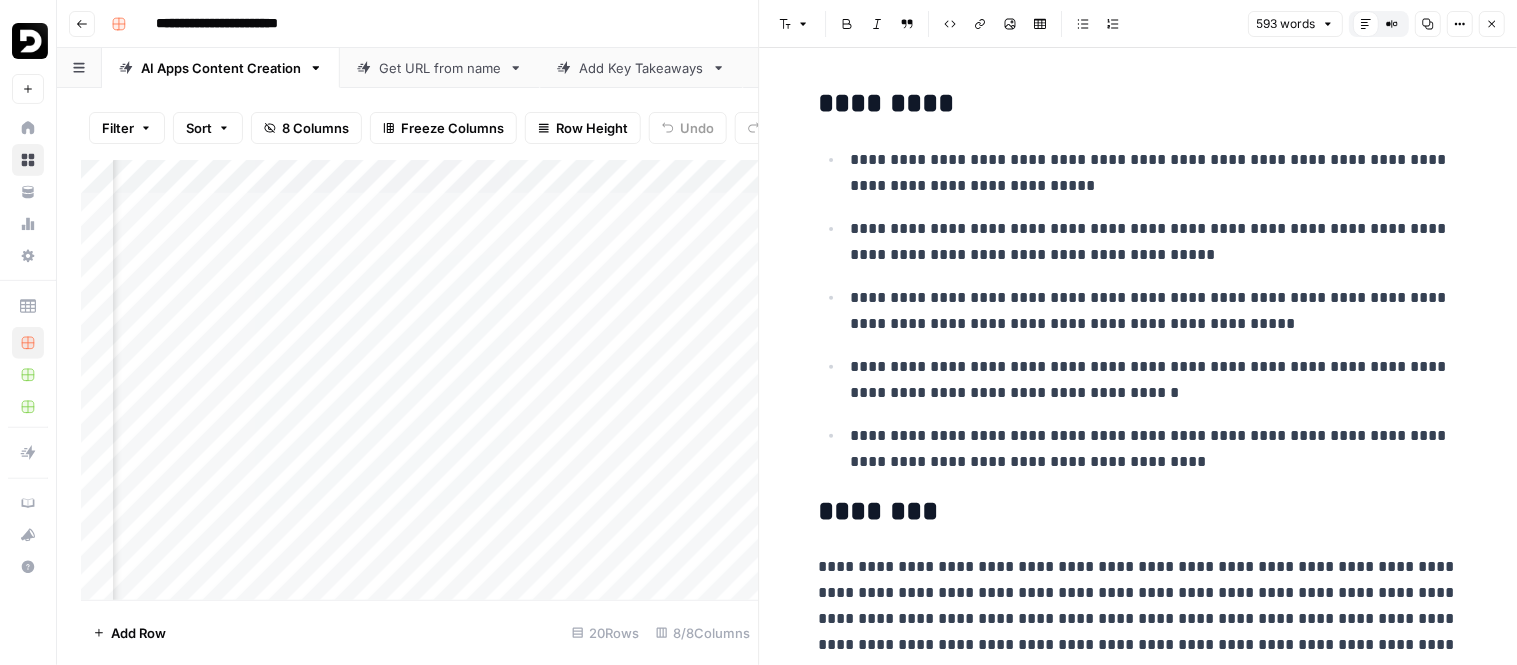 click 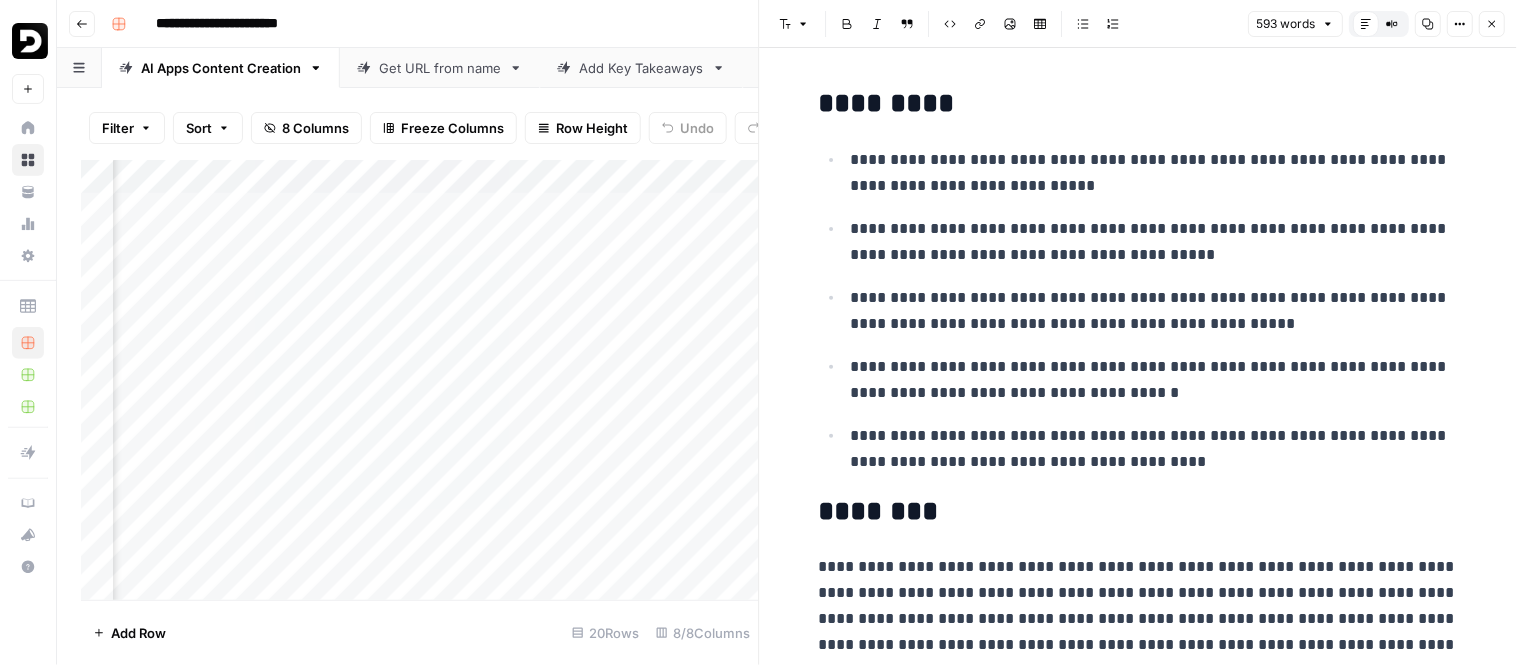 click on "Add Column" at bounding box center [420, 380] 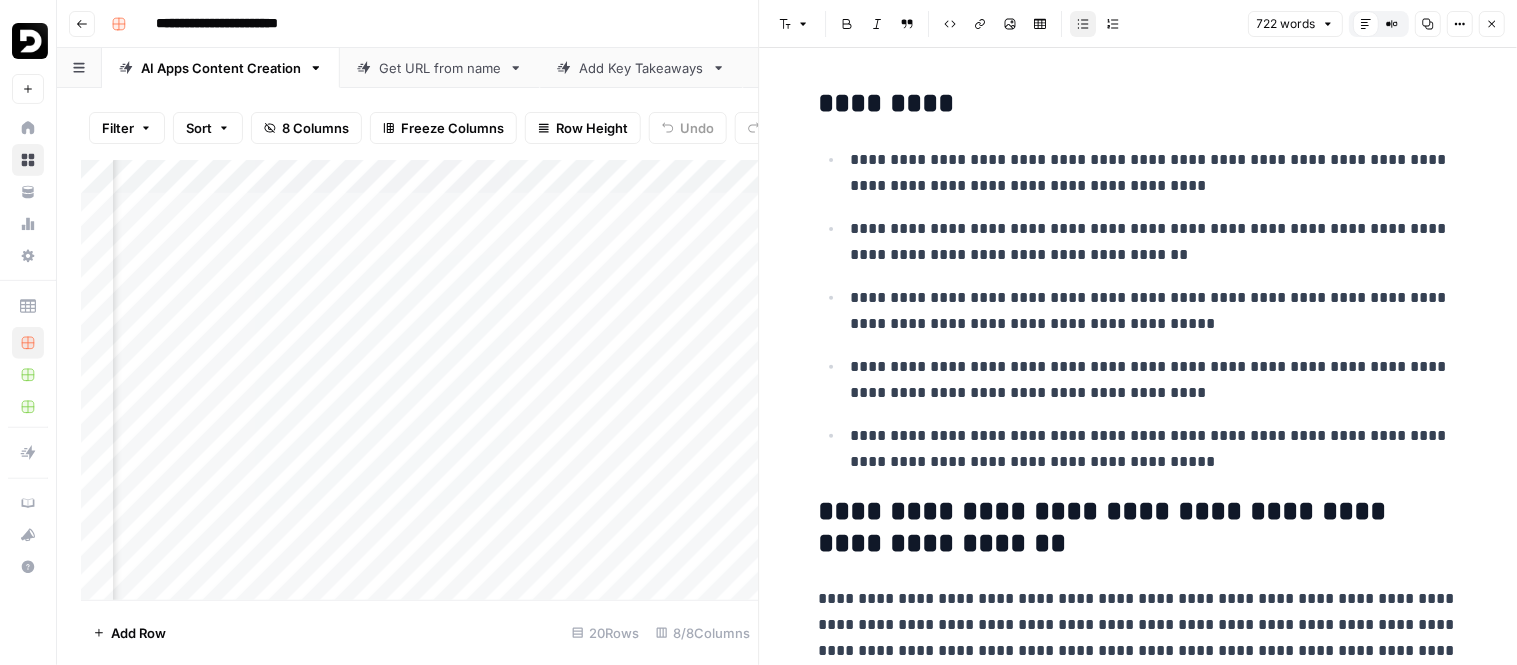 click 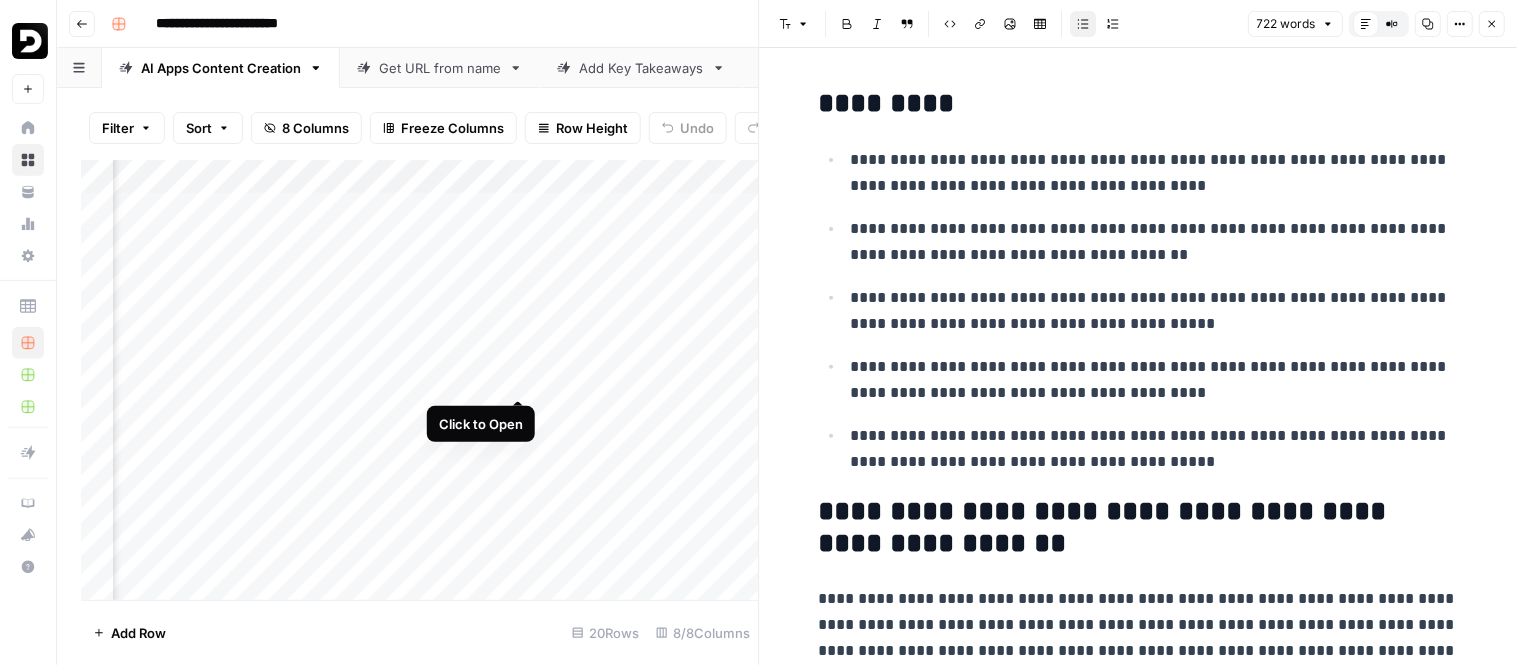 click on "Add Column" at bounding box center (420, 380) 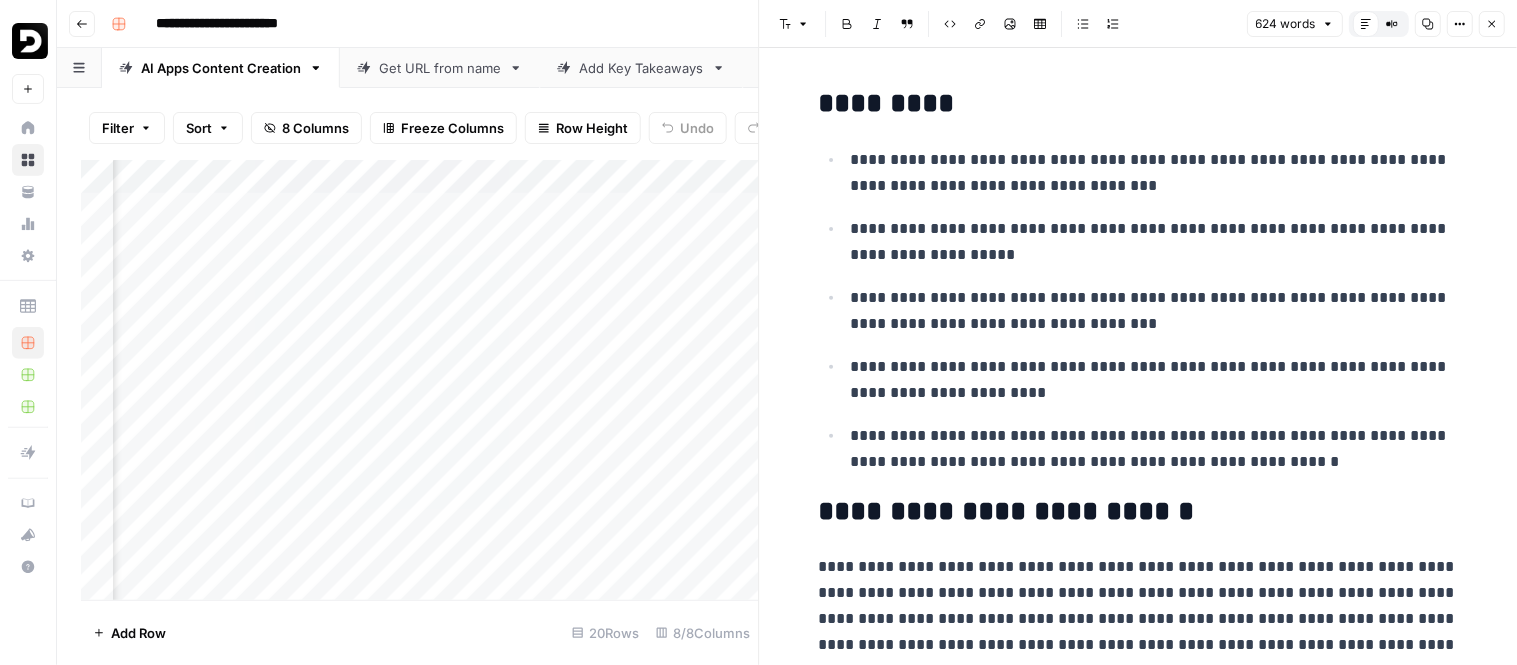 click 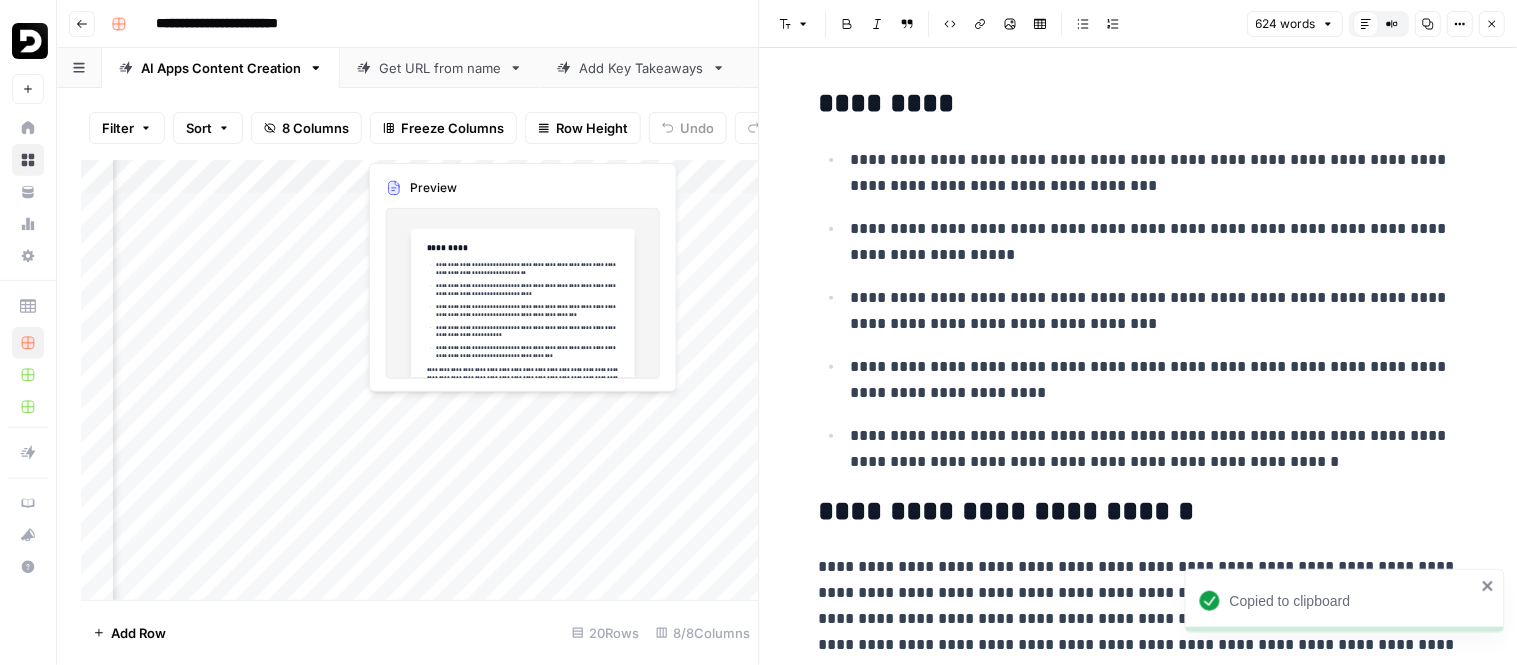 click on "Add Column" at bounding box center (420, 380) 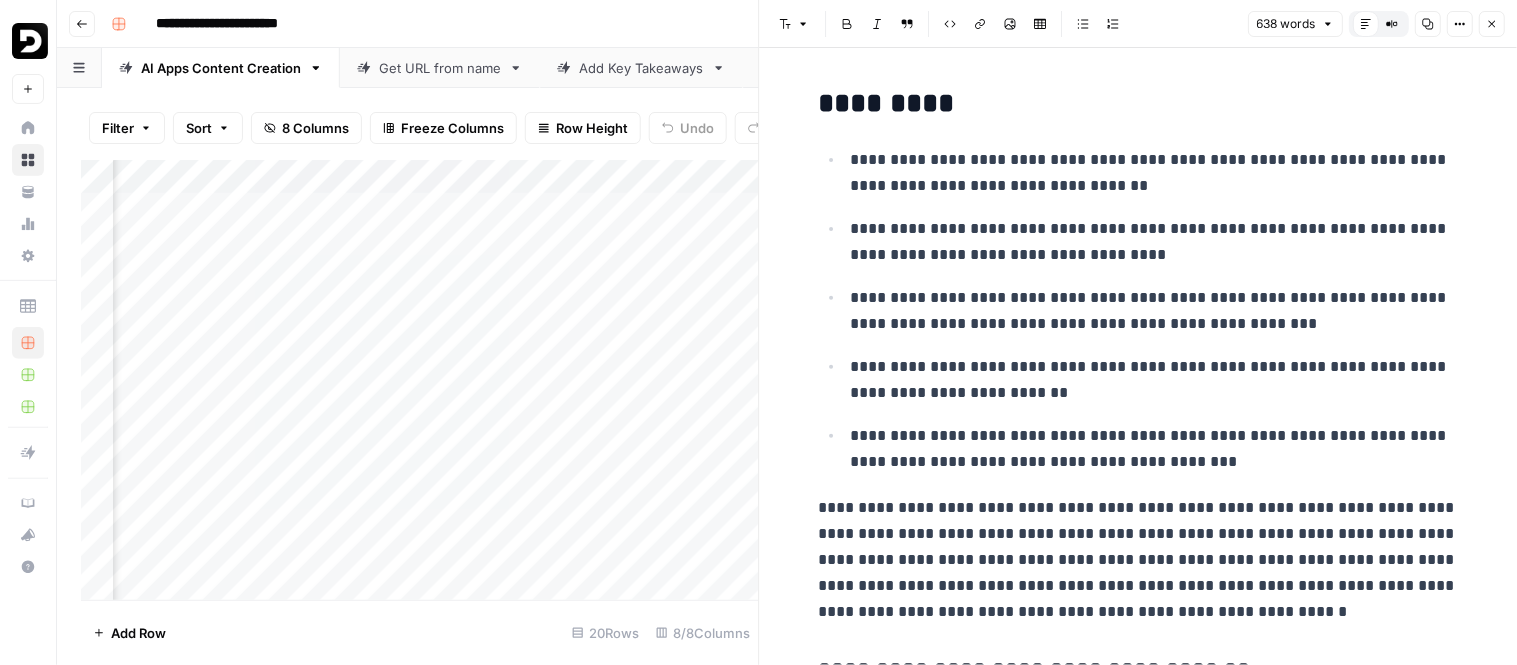 click on "Copy" at bounding box center [1428, 24] 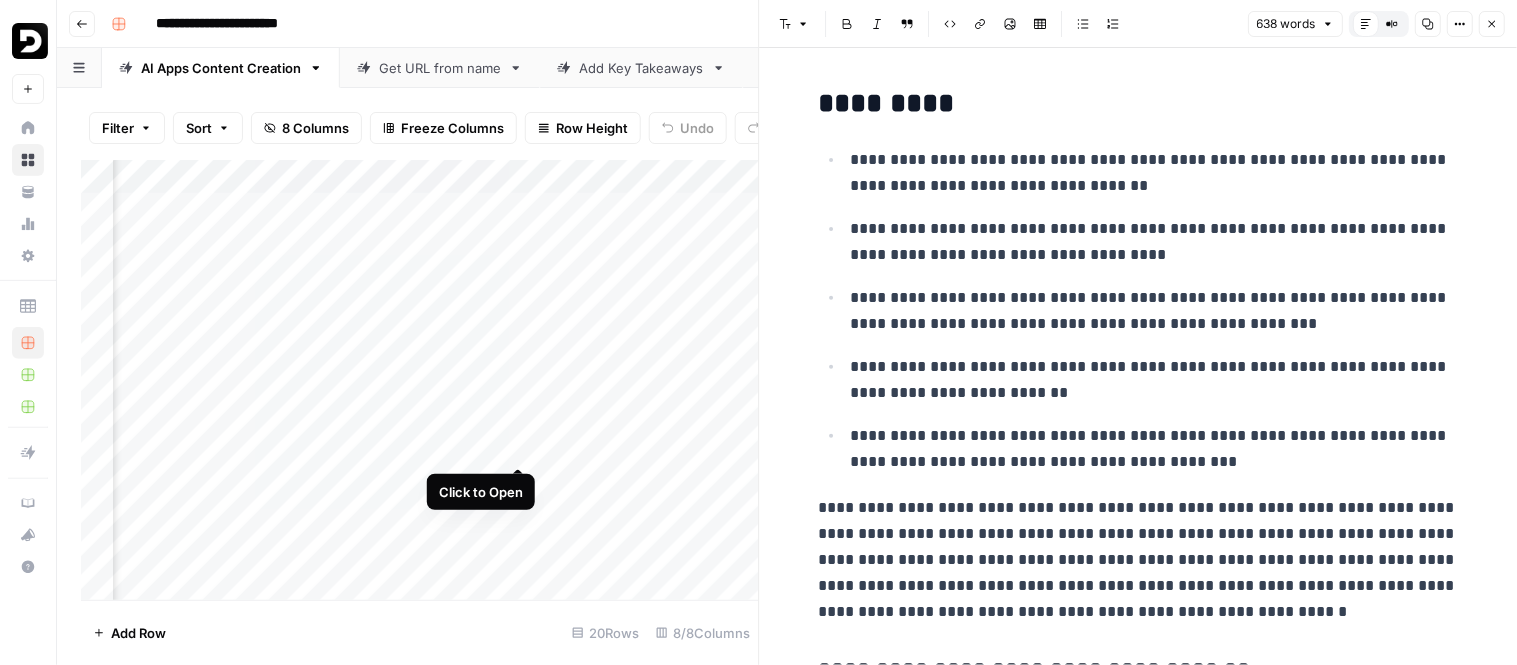 click on "Add Column" at bounding box center [420, 380] 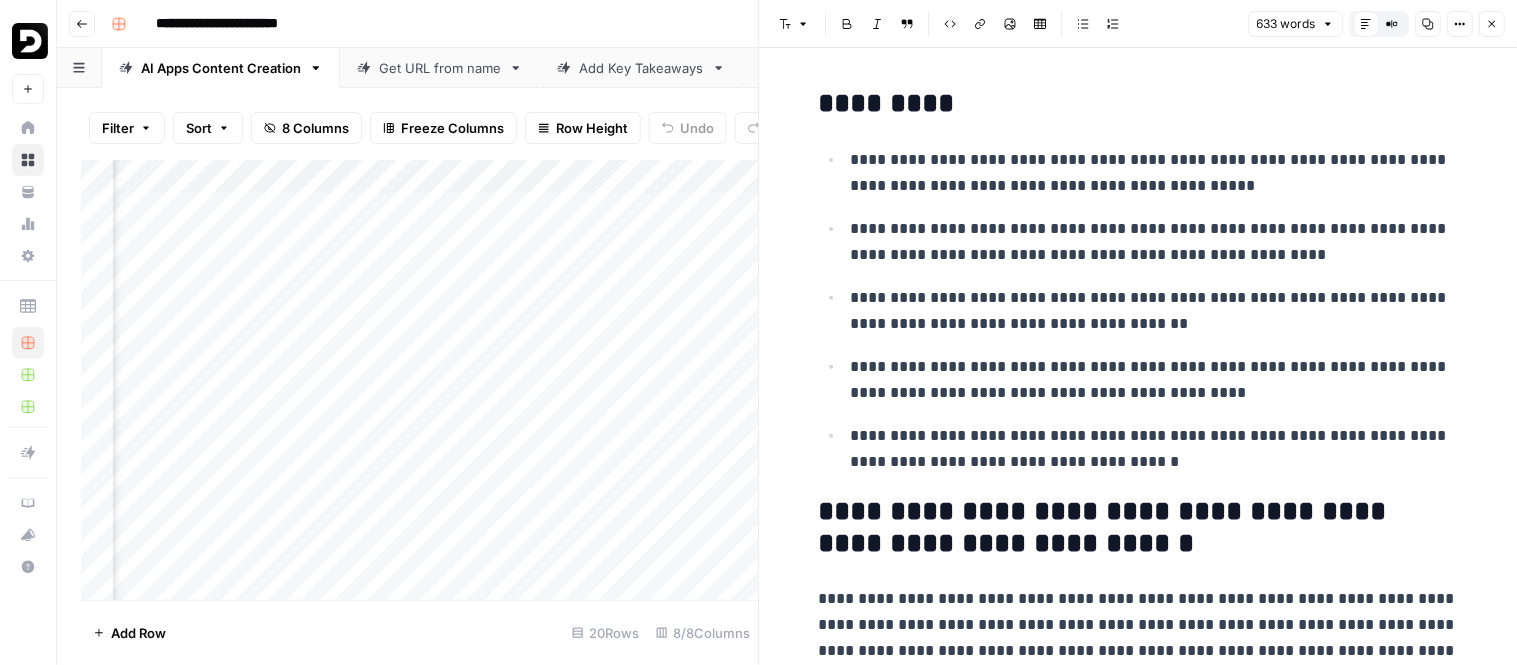 click 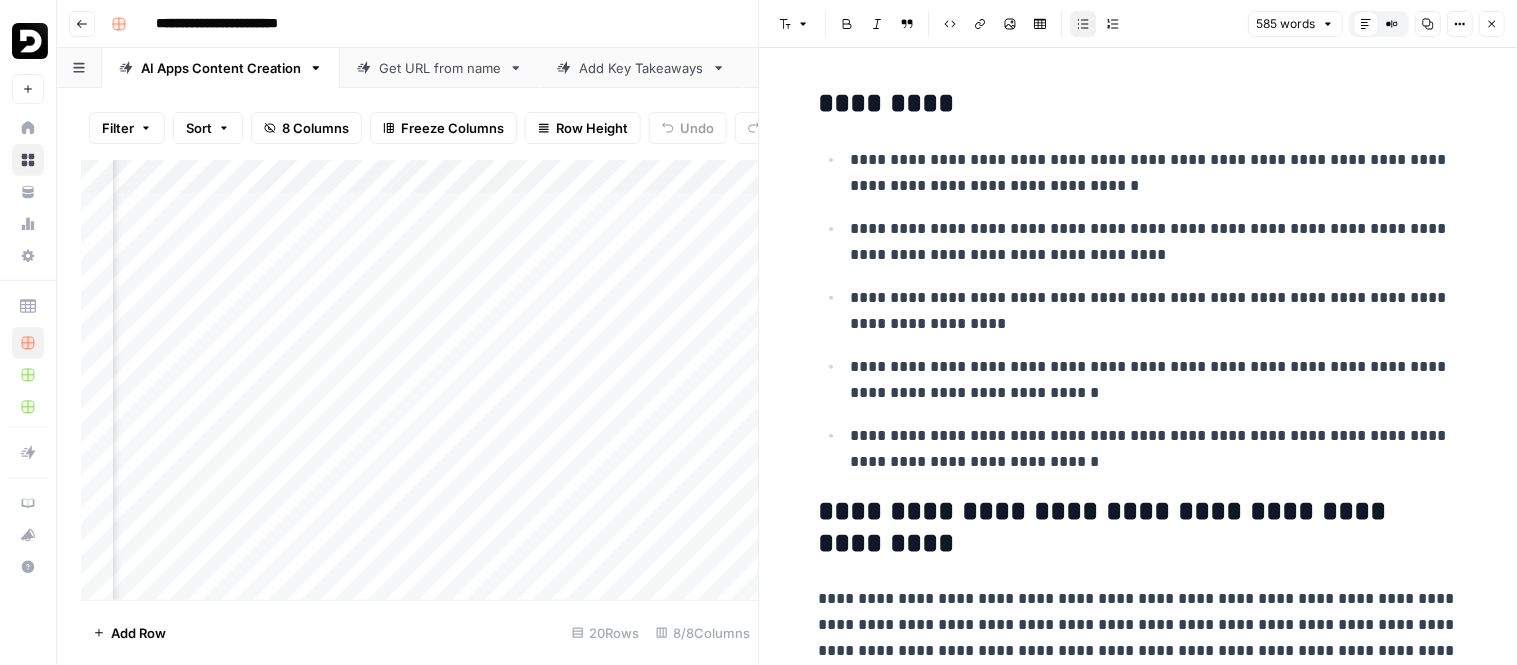 click 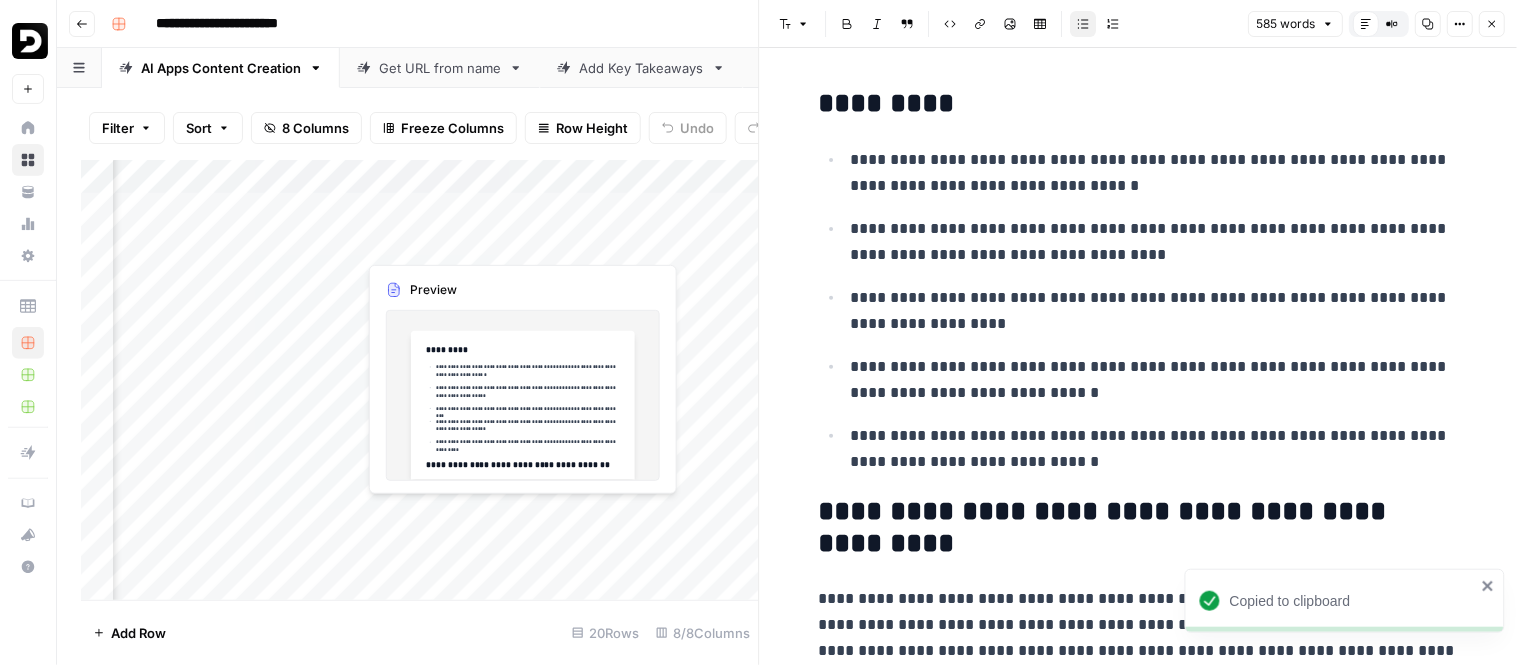 click on "Add Column" at bounding box center (420, 380) 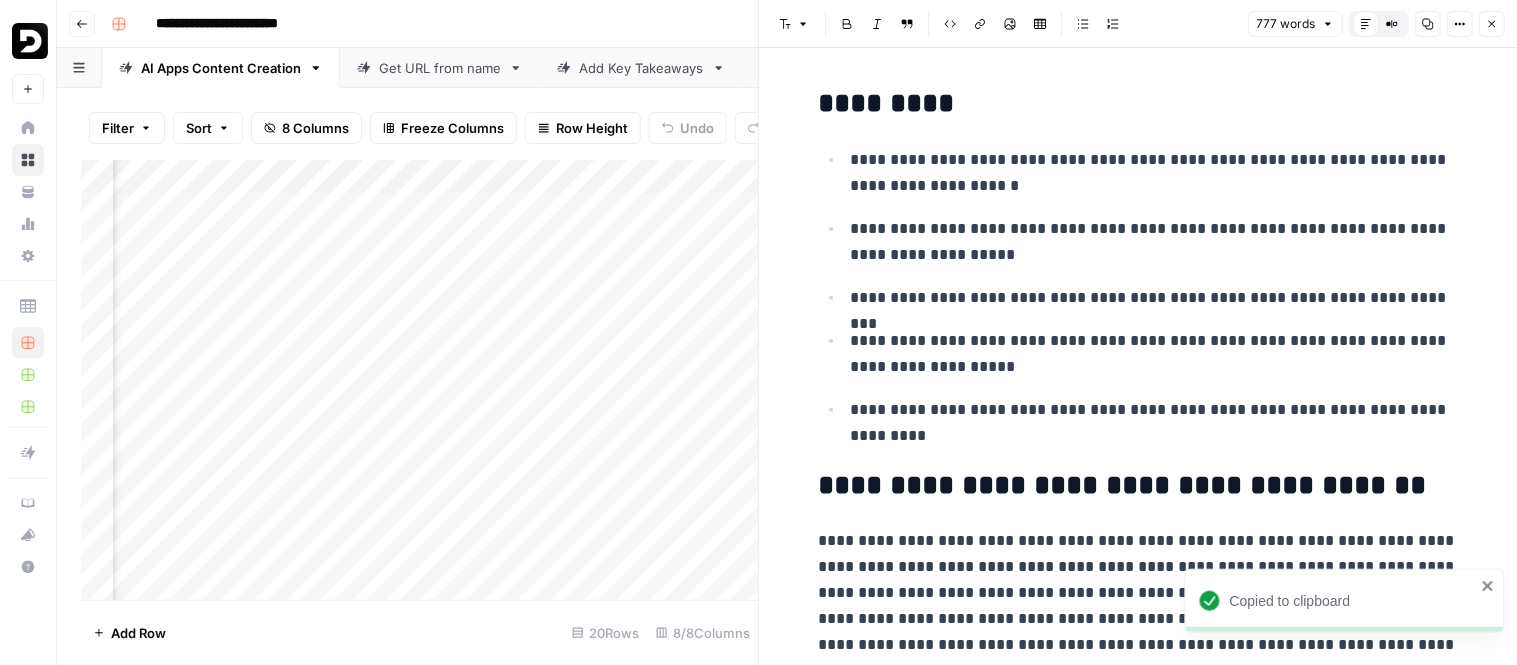 click on "Copy" at bounding box center (1428, 24) 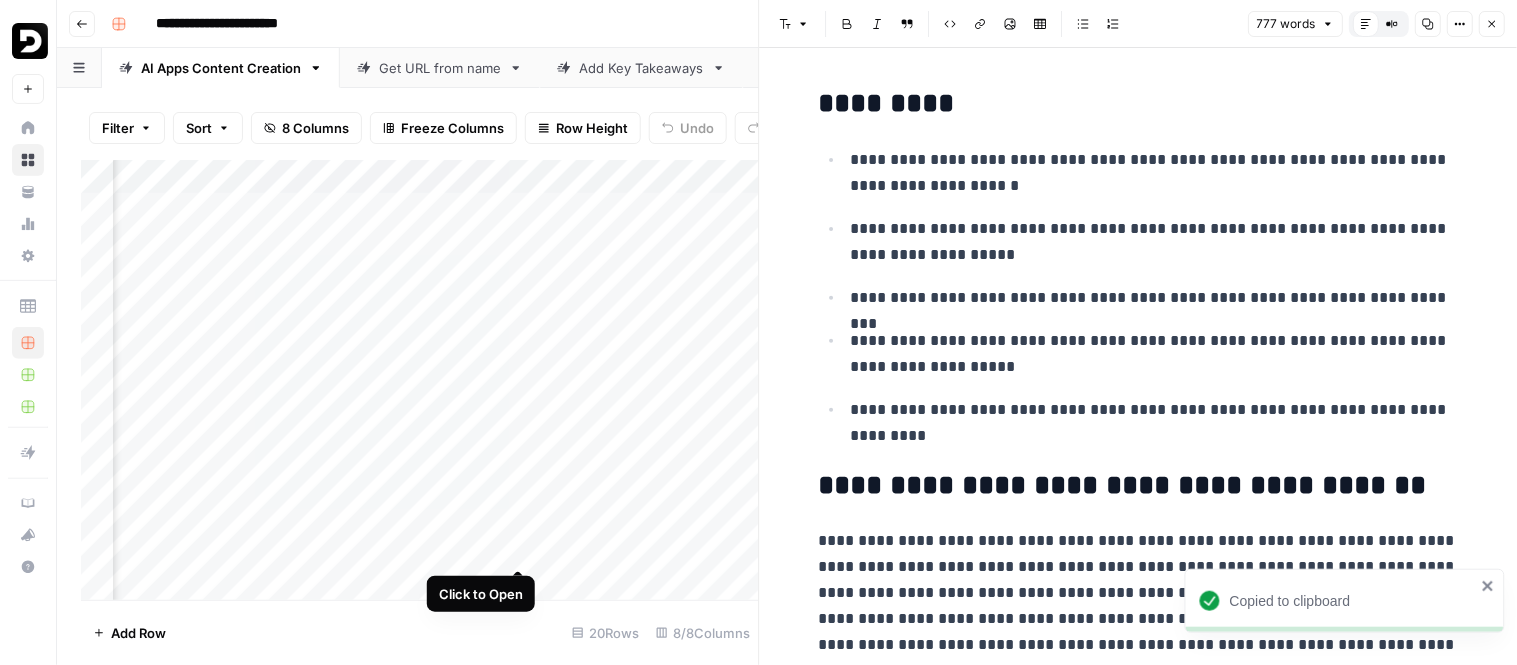 click on "Add Column" at bounding box center [420, 380] 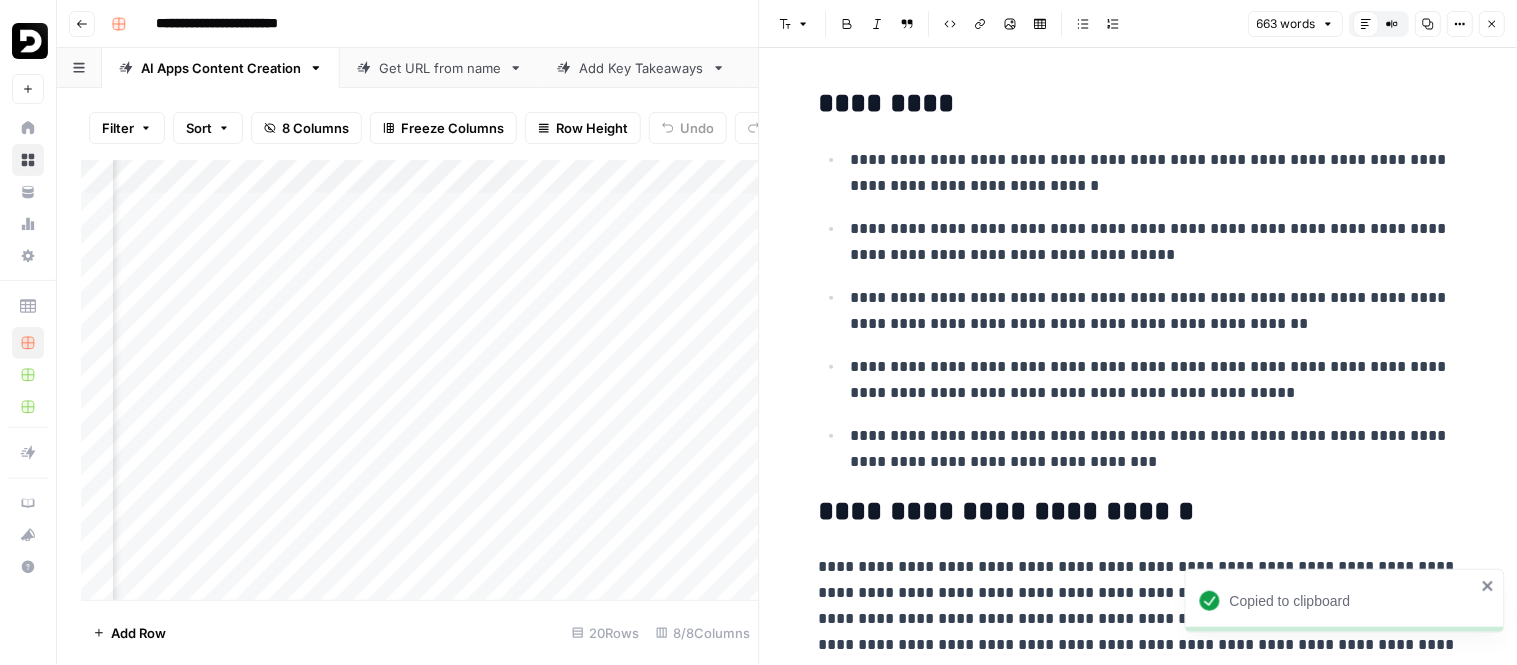 click 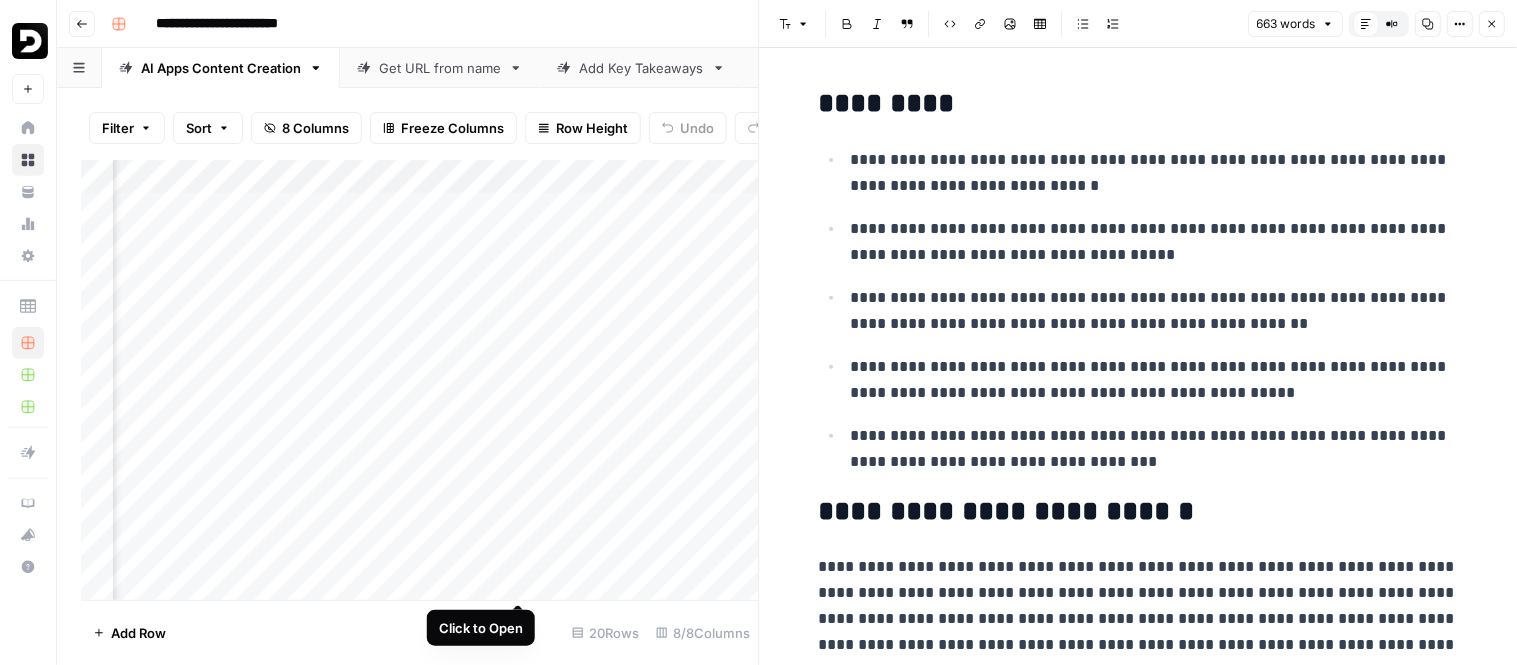 click on "Add Column" at bounding box center [420, 380] 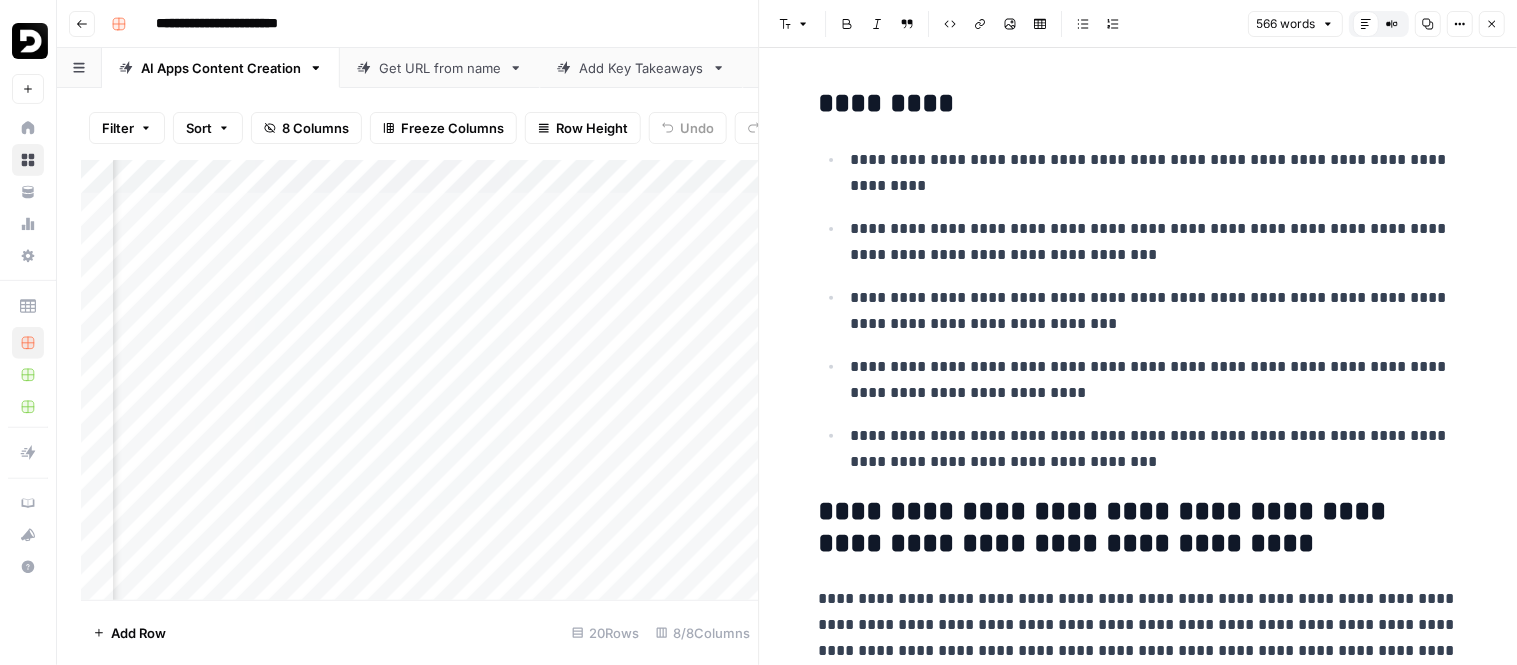 click on "Copy" at bounding box center [1428, 24] 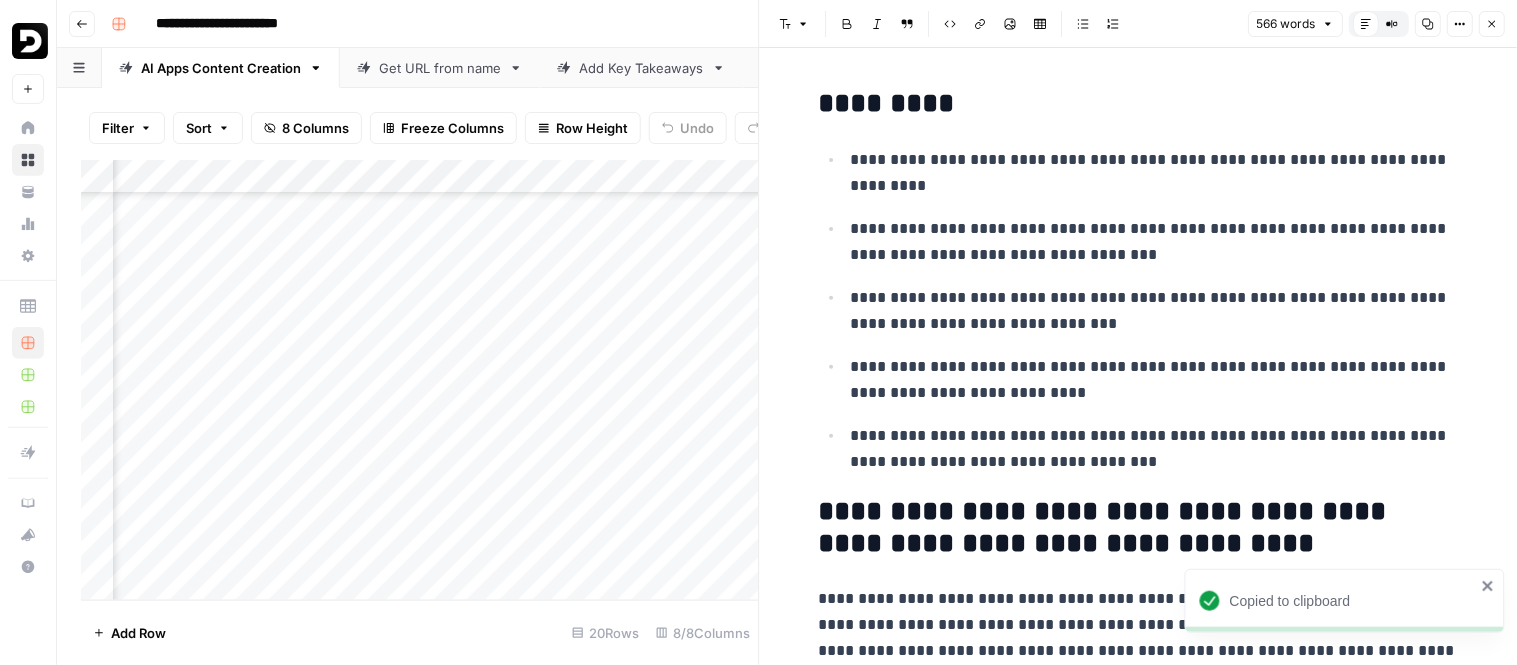 scroll, scrollTop: 305, scrollLeft: 362, axis: both 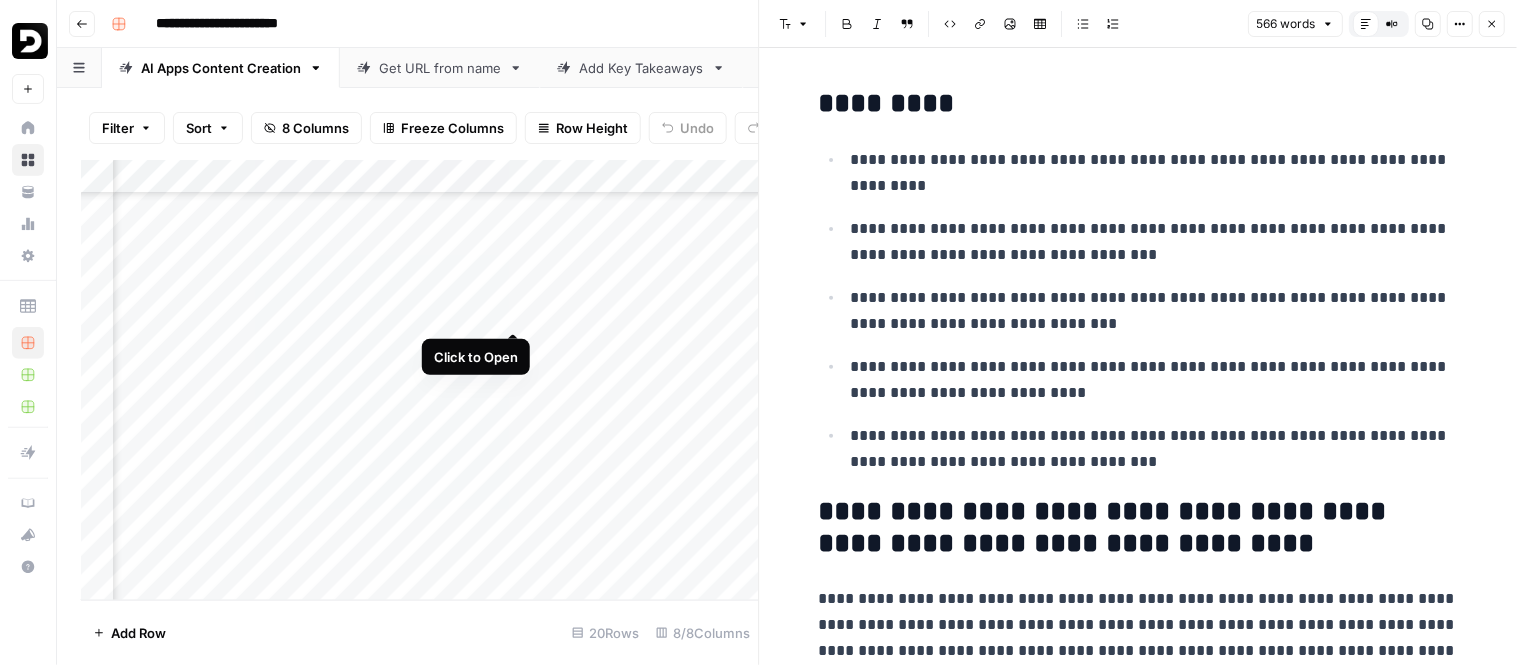click on "Add Column" at bounding box center (420, 380) 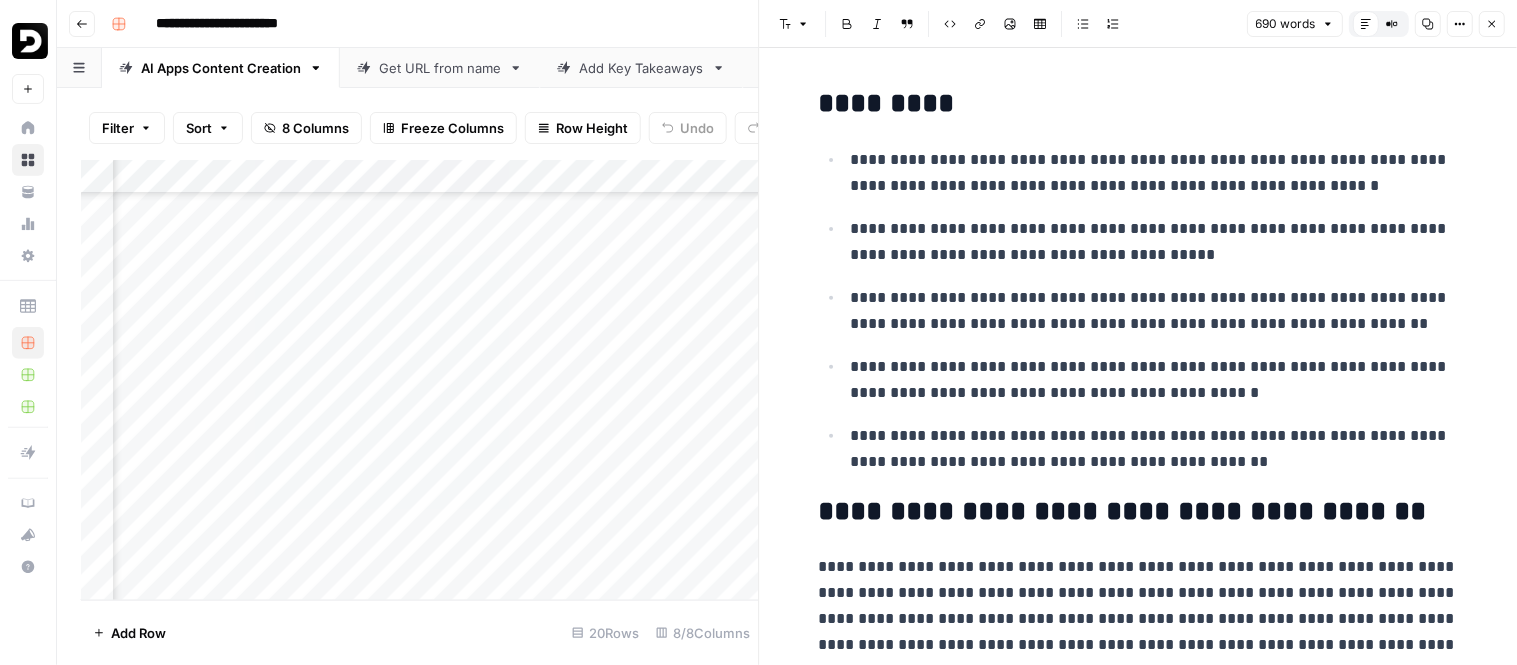 click 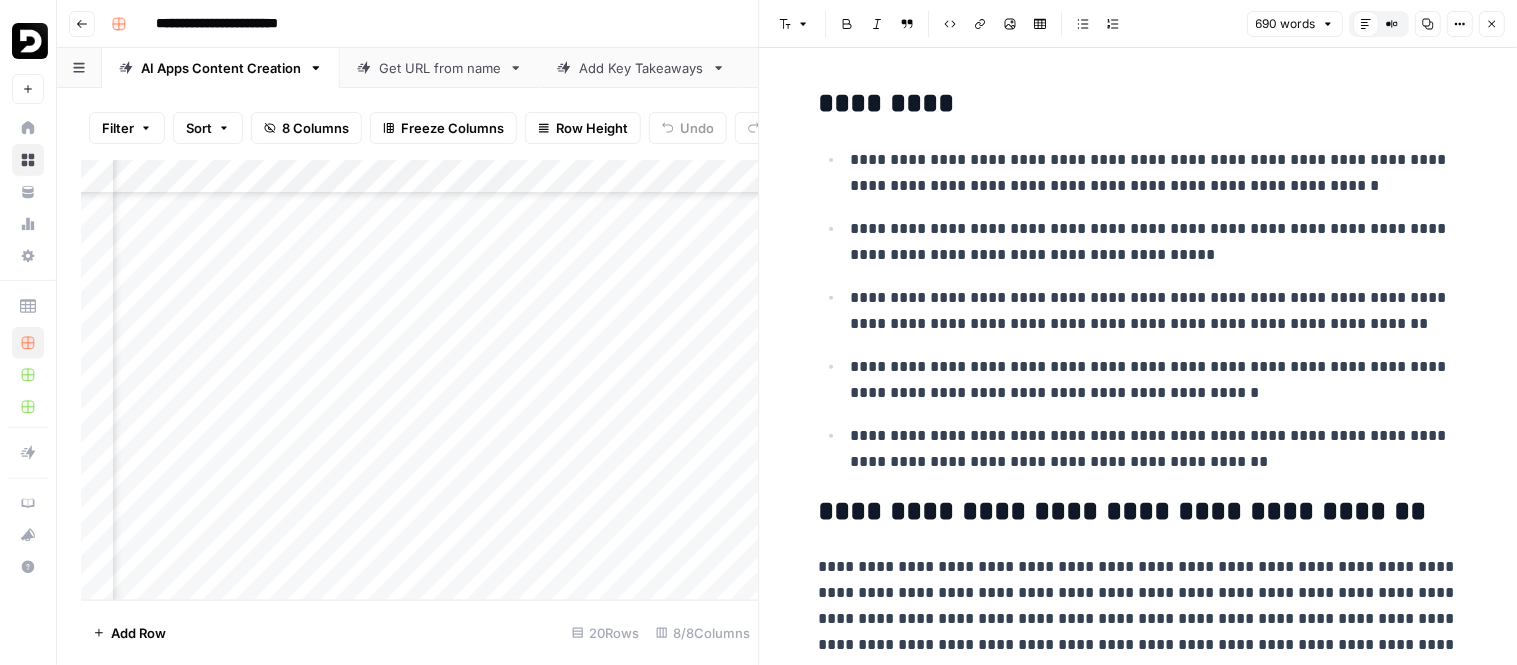 click on "Add Column" at bounding box center [420, 380] 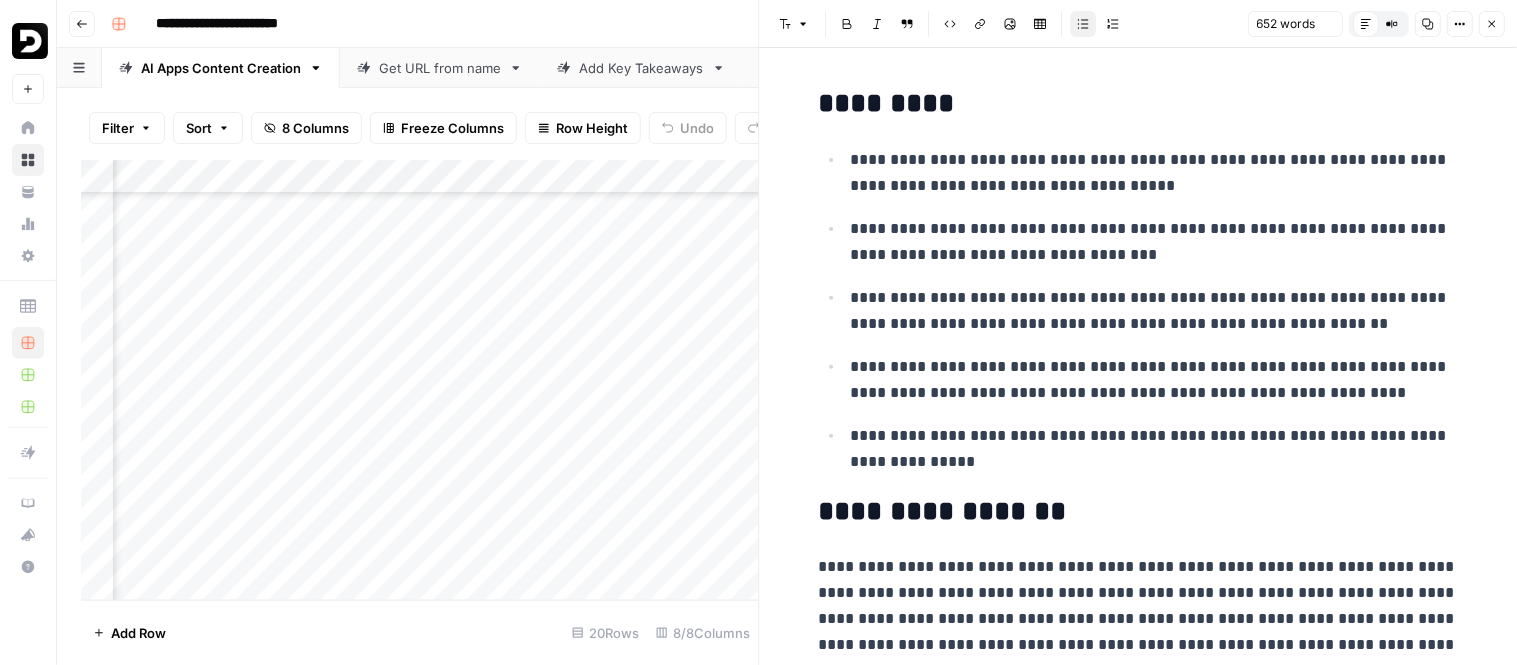 click 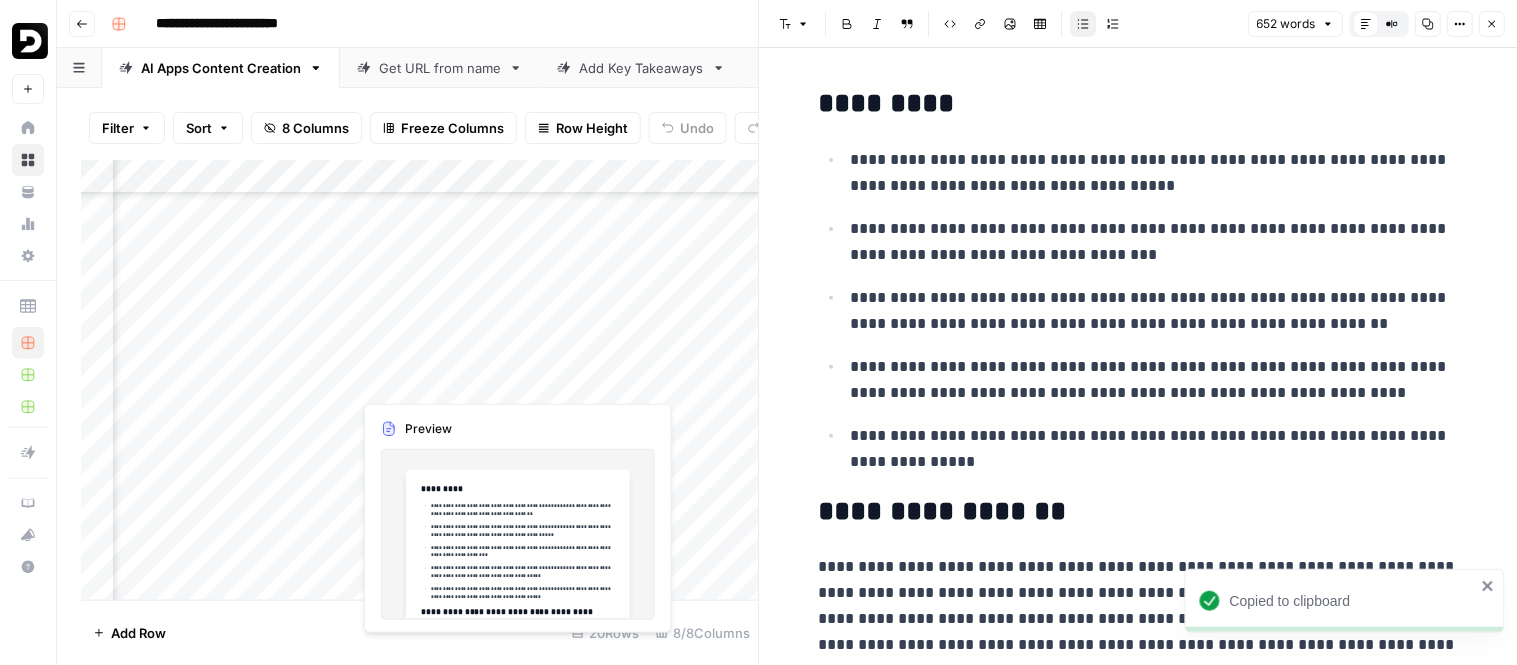 click on "Add Column" at bounding box center (420, 380) 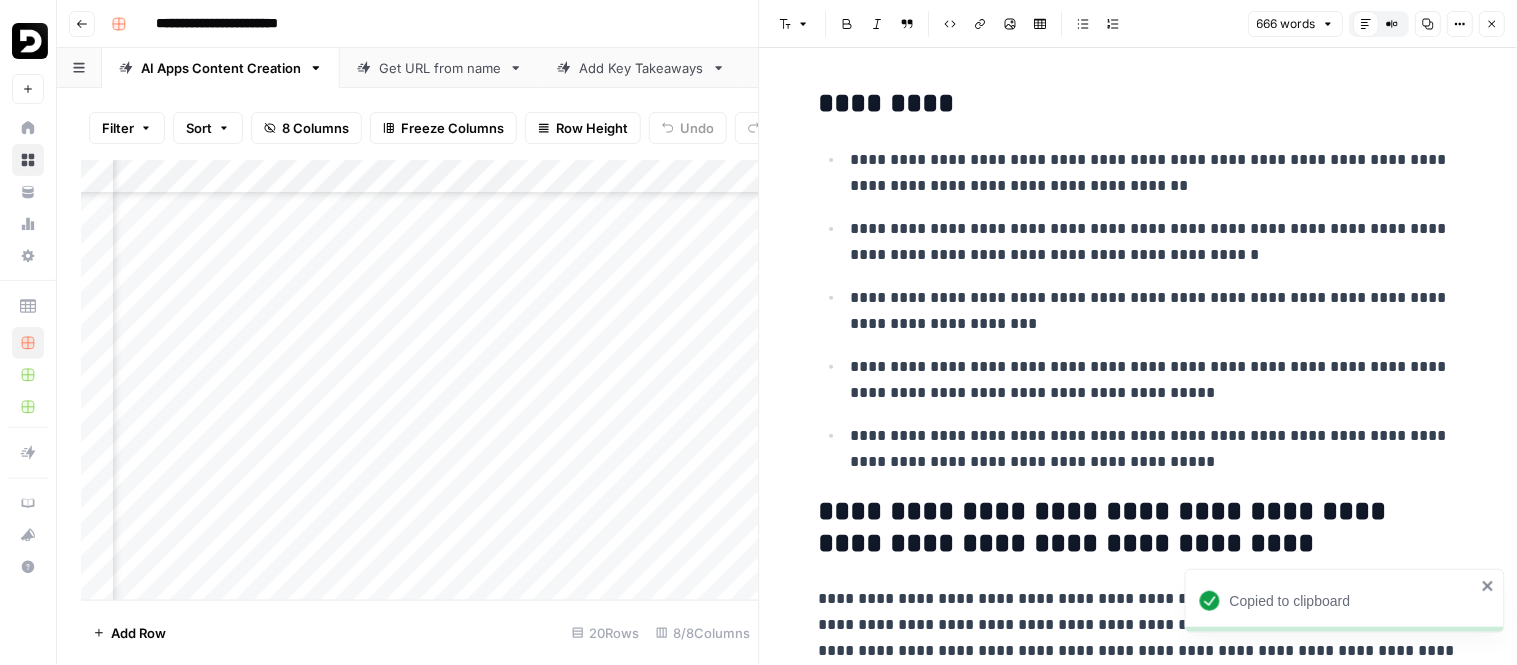 click 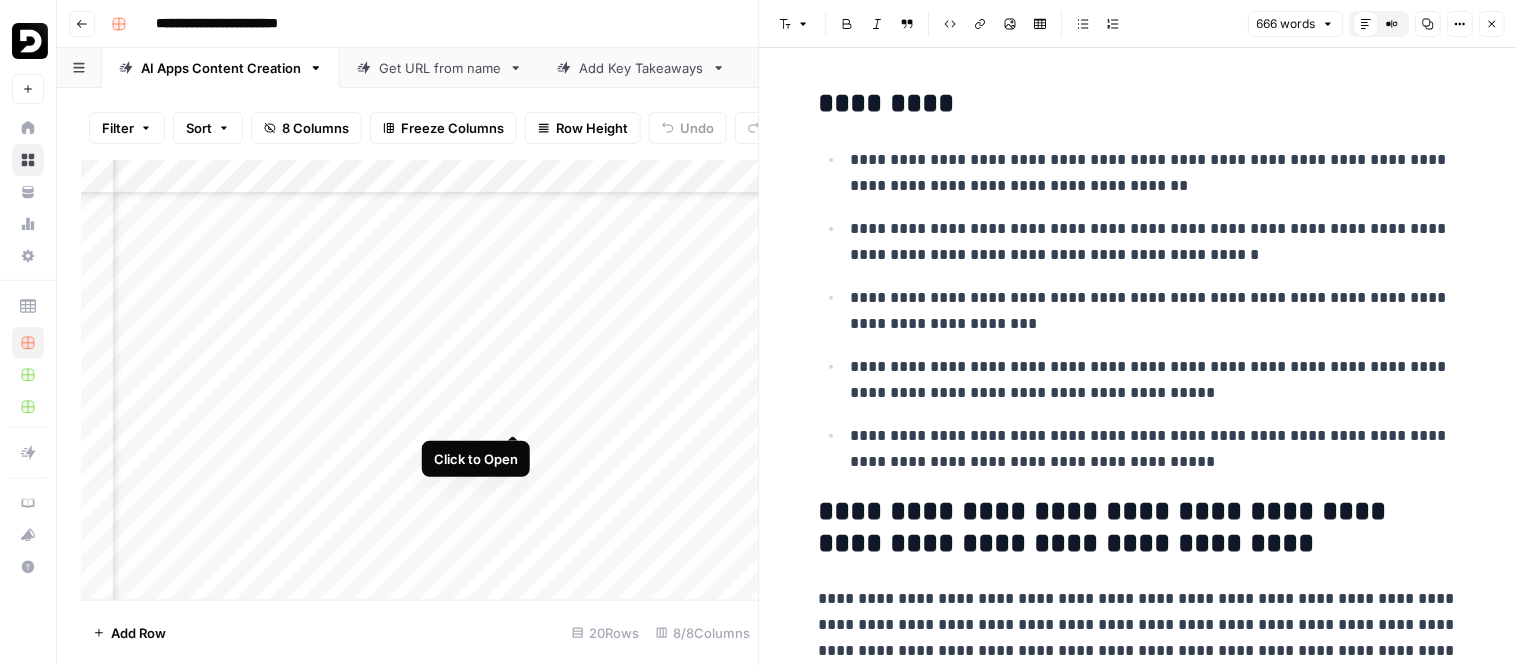 click on "Add Column" at bounding box center (420, 380) 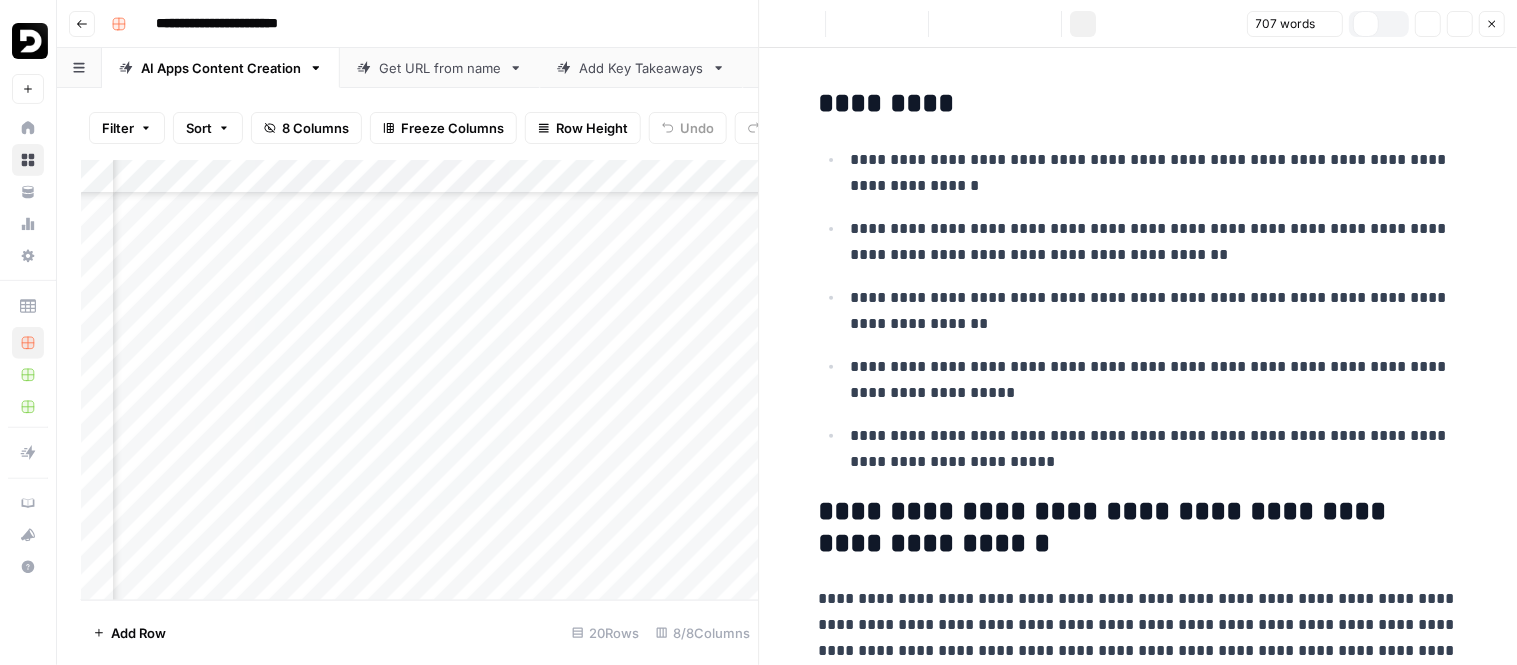 click 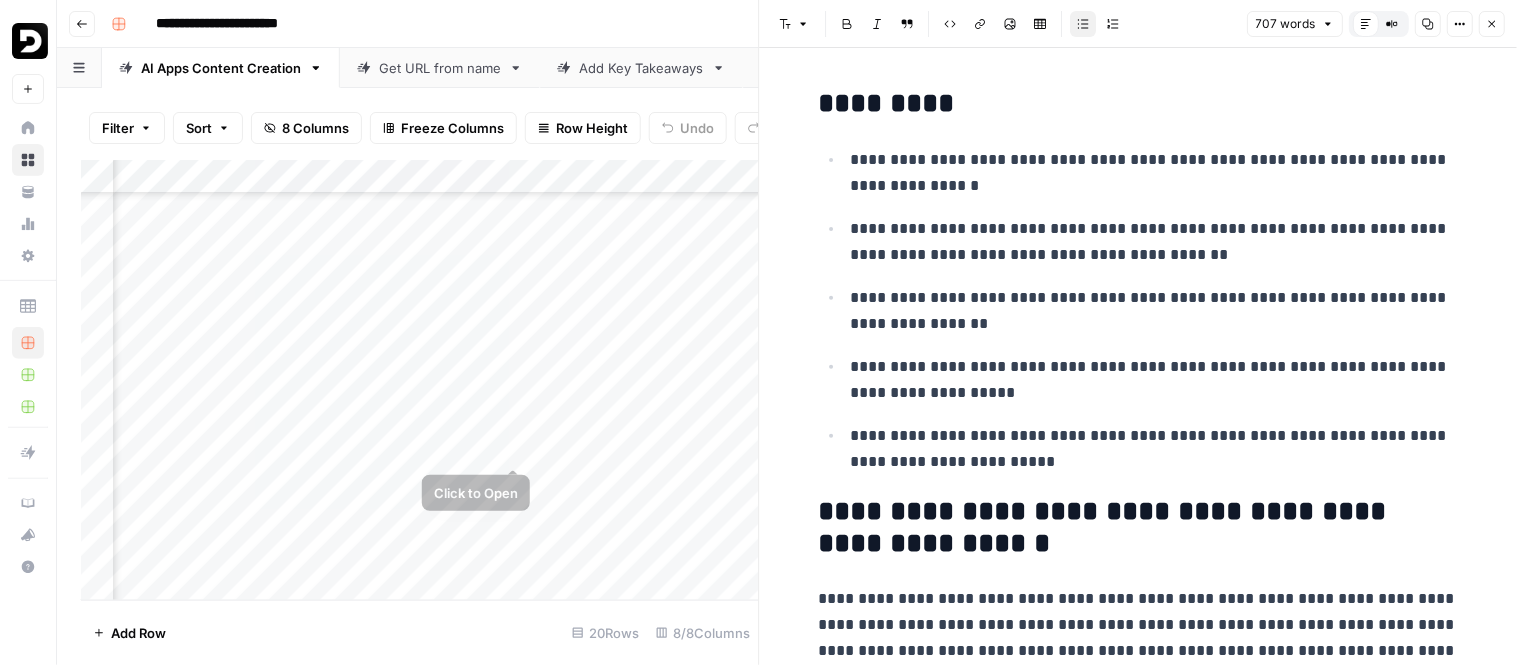 click on "Add Column" at bounding box center (420, 380) 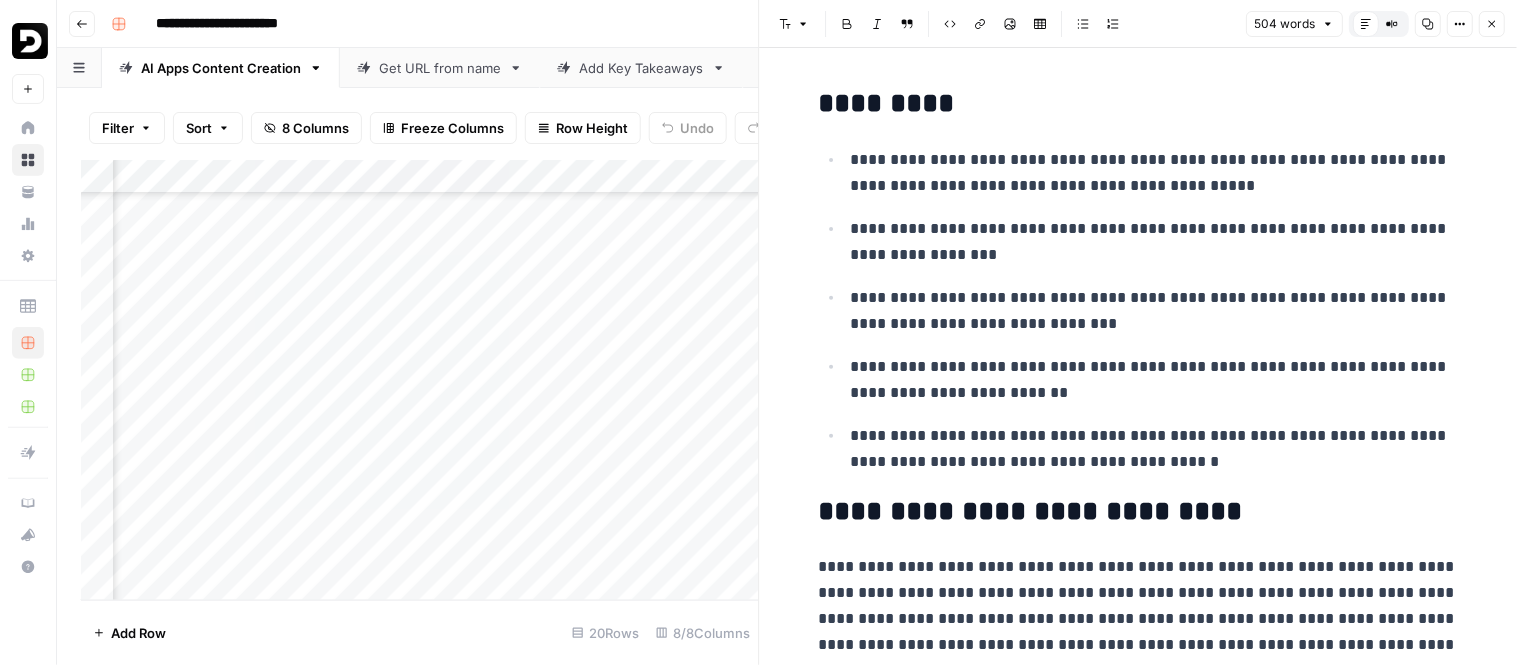 click 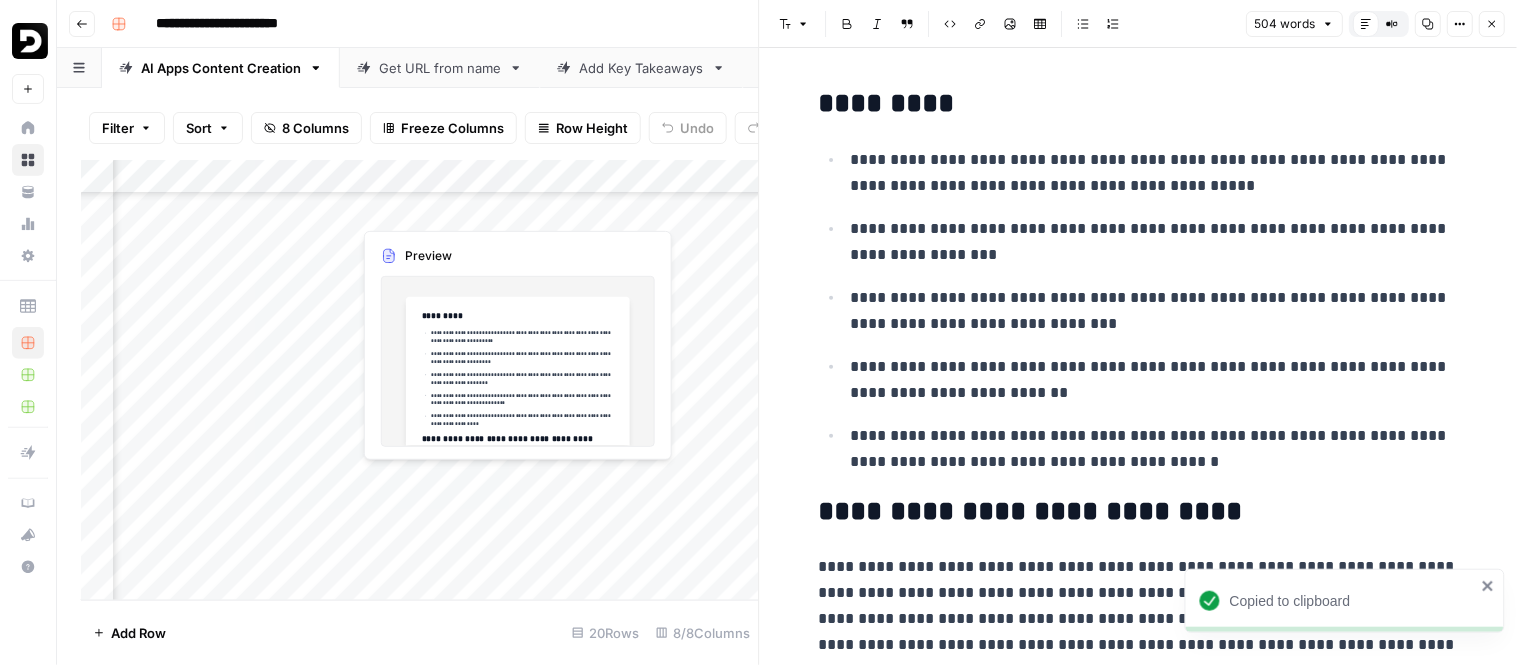 click on "Add Column" at bounding box center (420, 380) 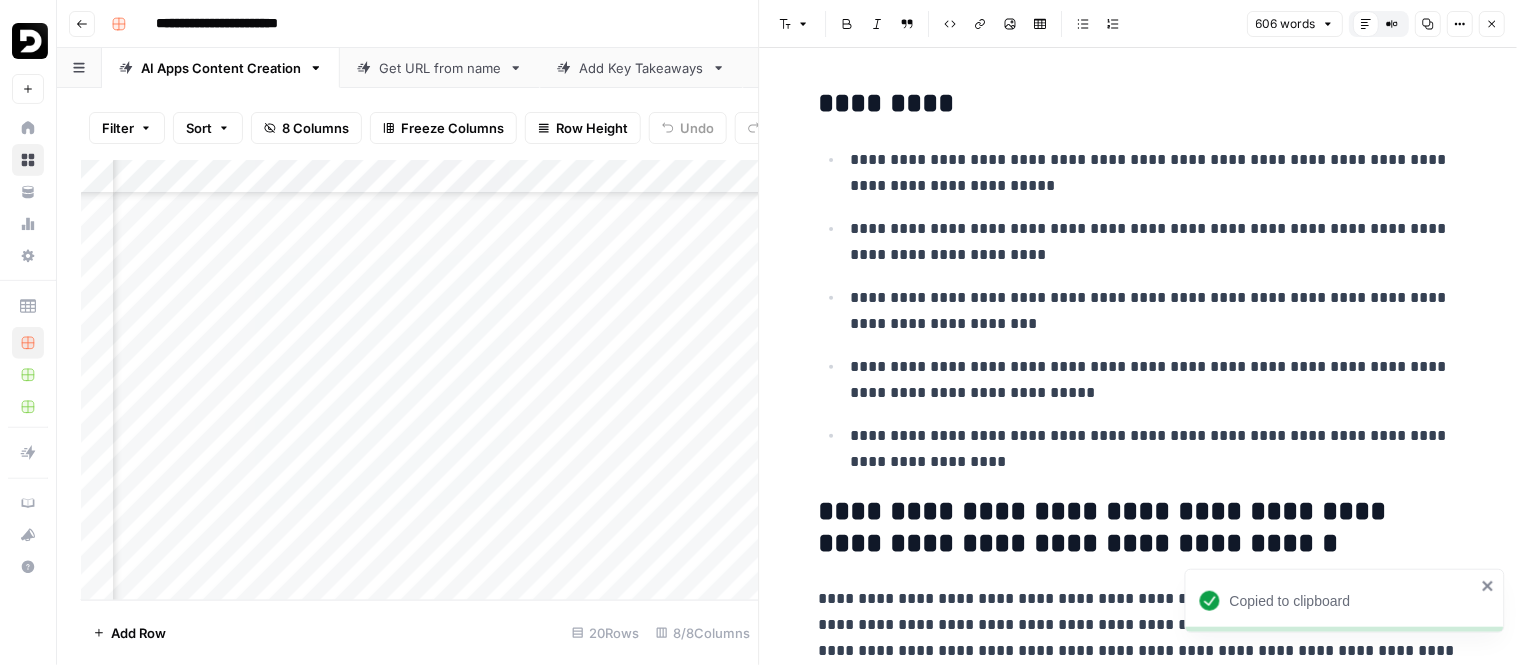 click on "Copy" at bounding box center (1428, 24) 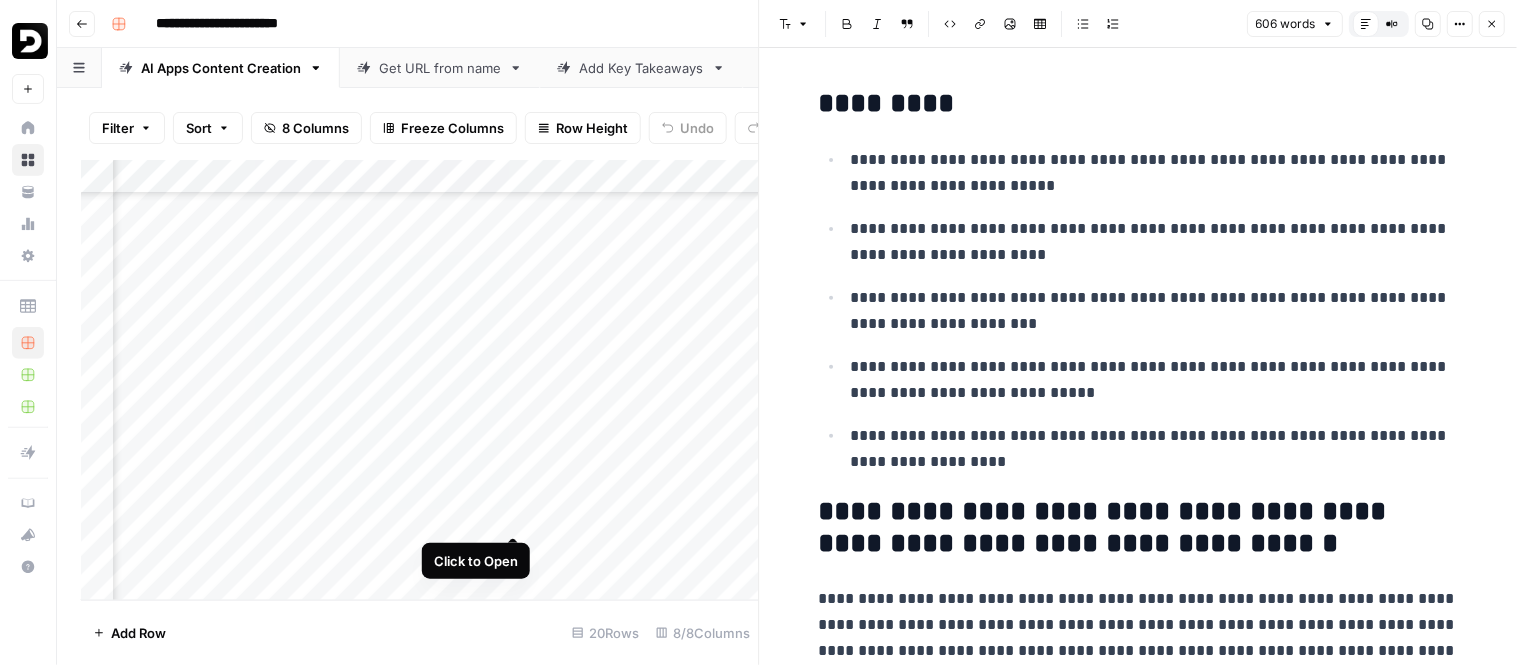 click on "Add Column" at bounding box center [420, 380] 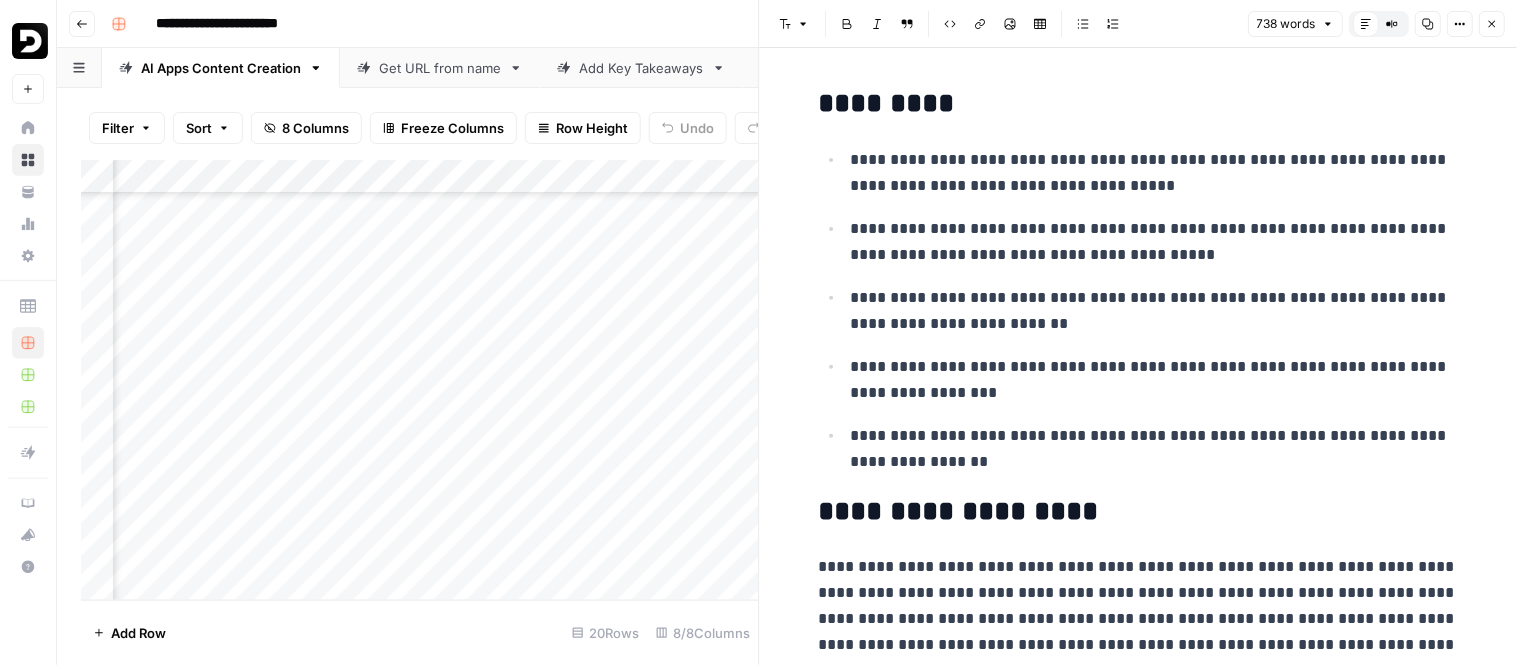 click 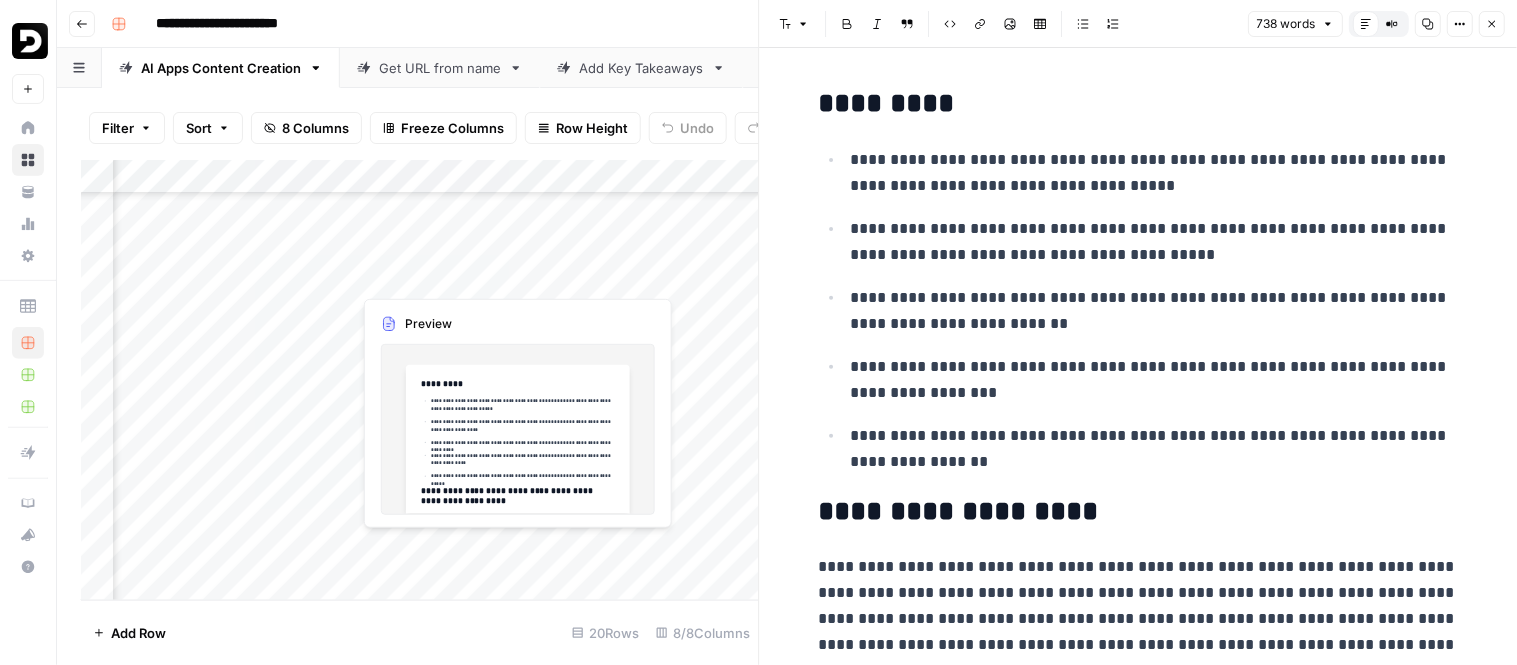 click on "Add Column" at bounding box center (420, 380) 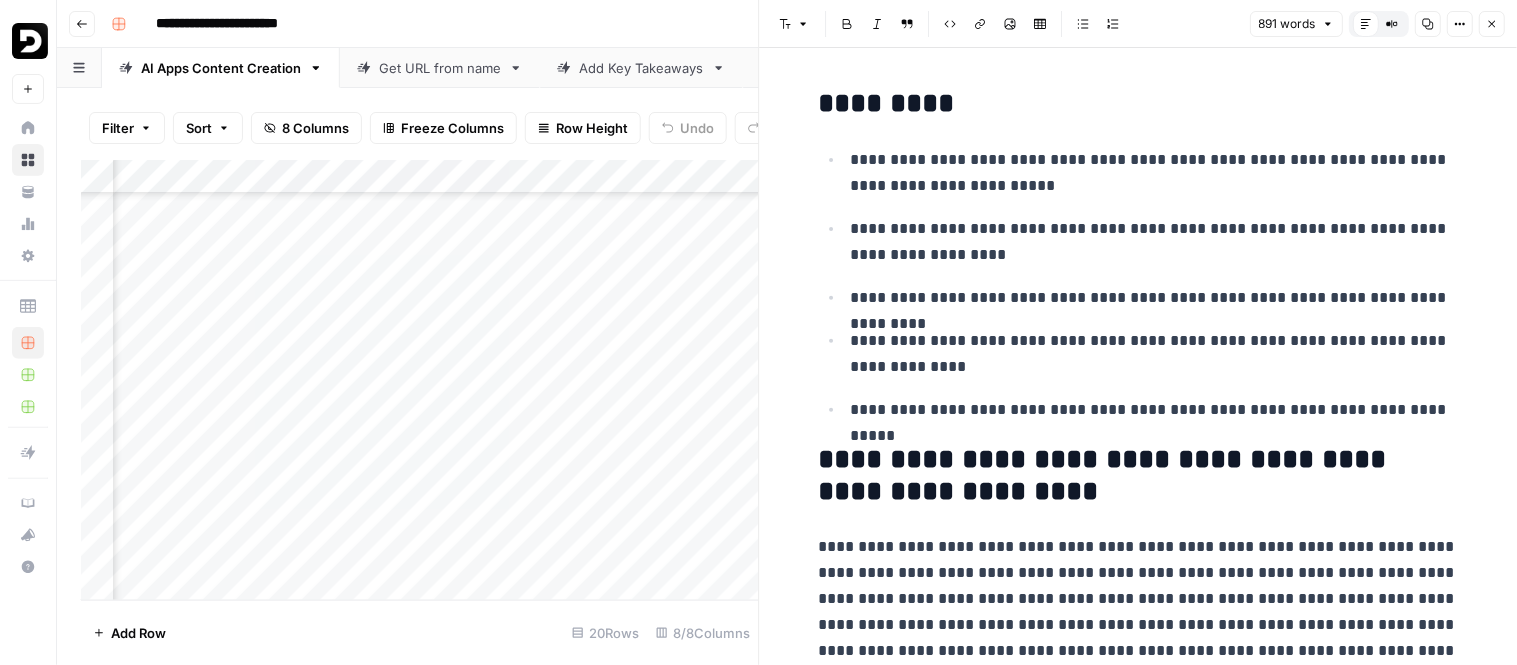 click on "Copy" at bounding box center (1428, 24) 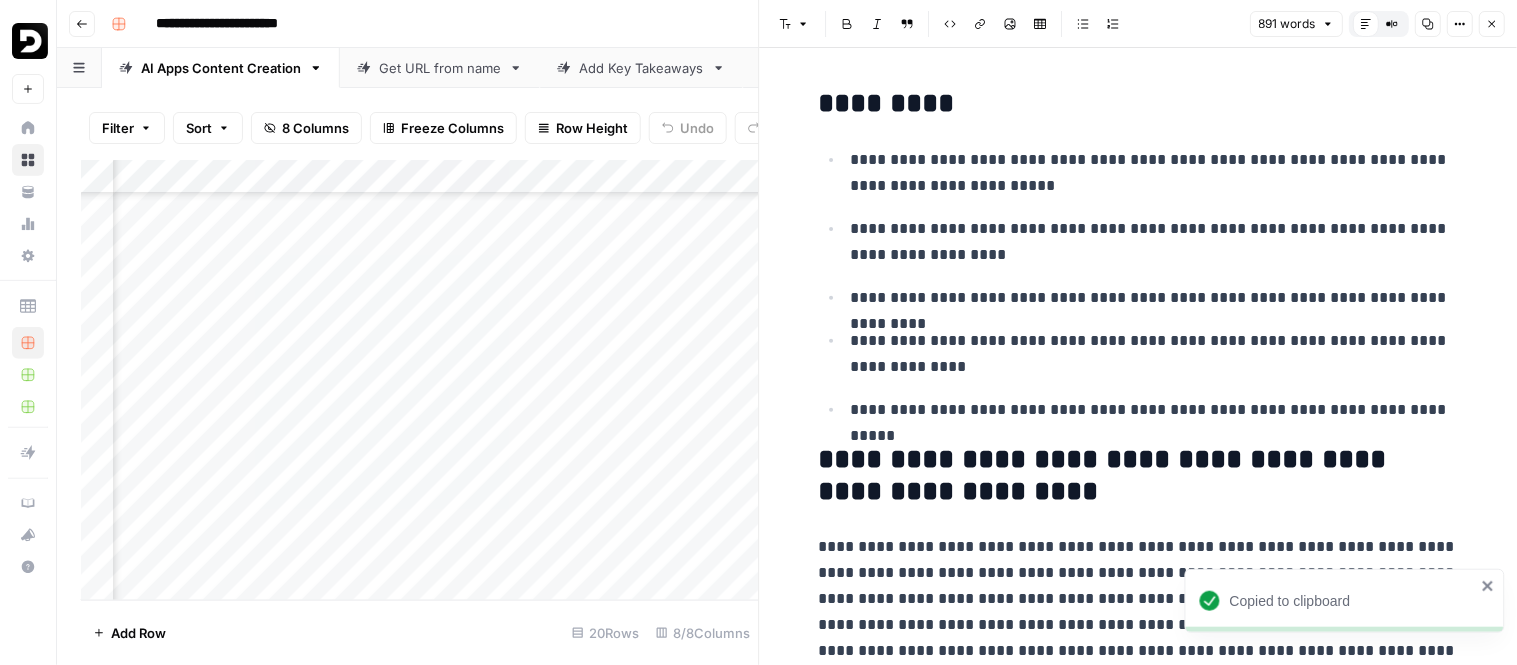 click on "Add Column" at bounding box center (420, 380) 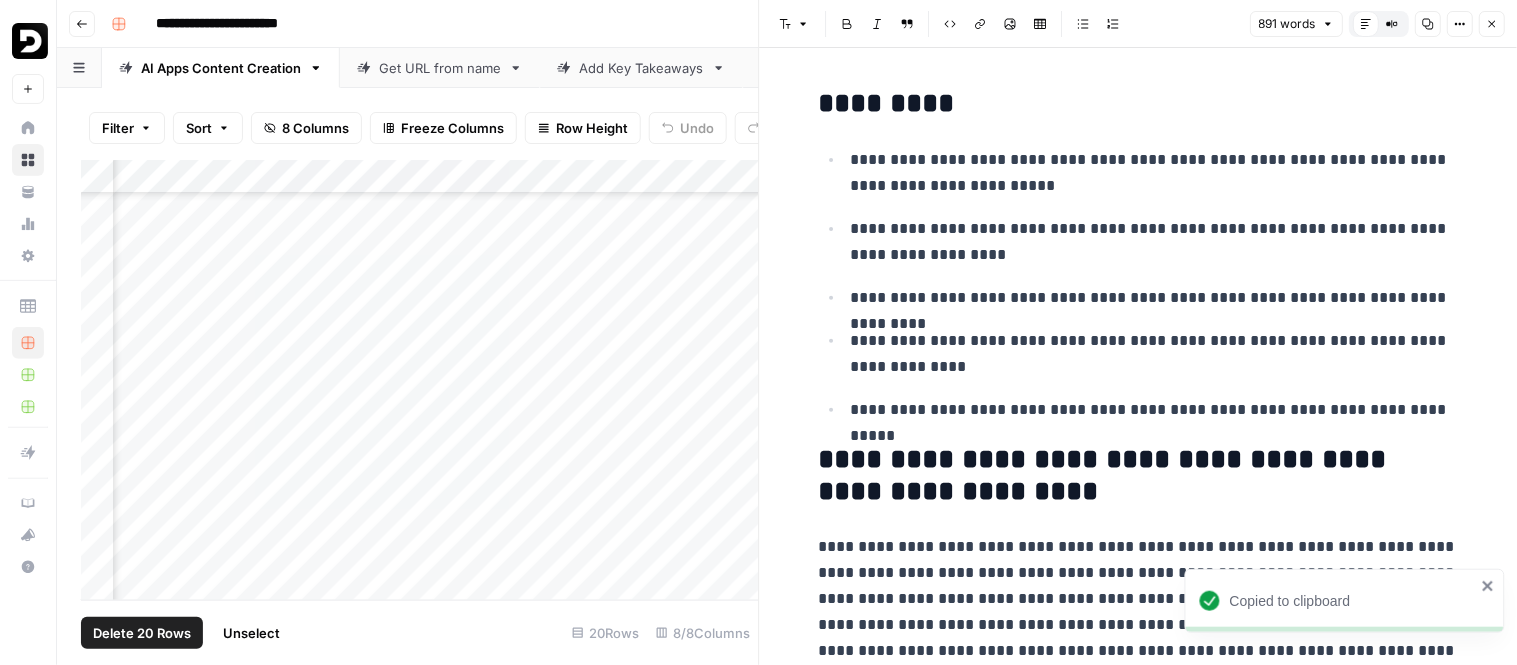 click on "Delete 20 Rows" at bounding box center (142, 633) 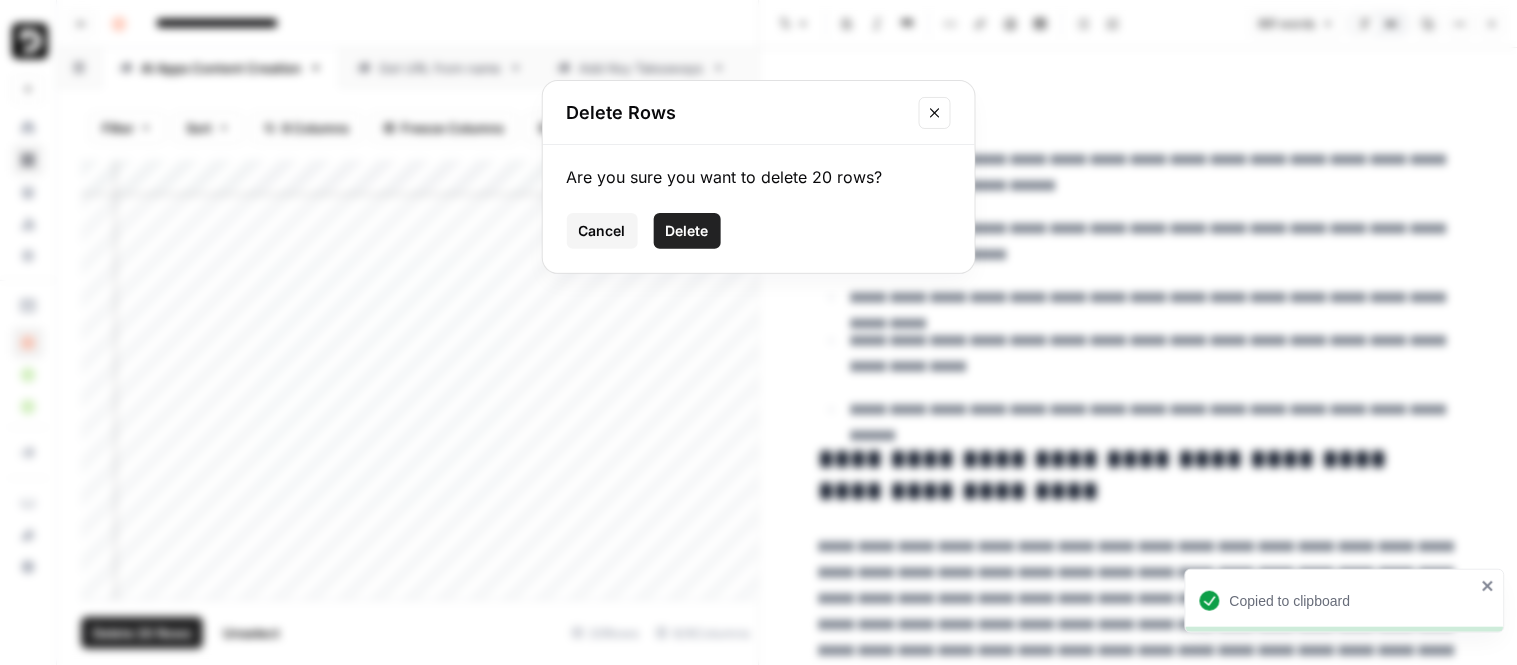 click on "Delete" at bounding box center [687, 231] 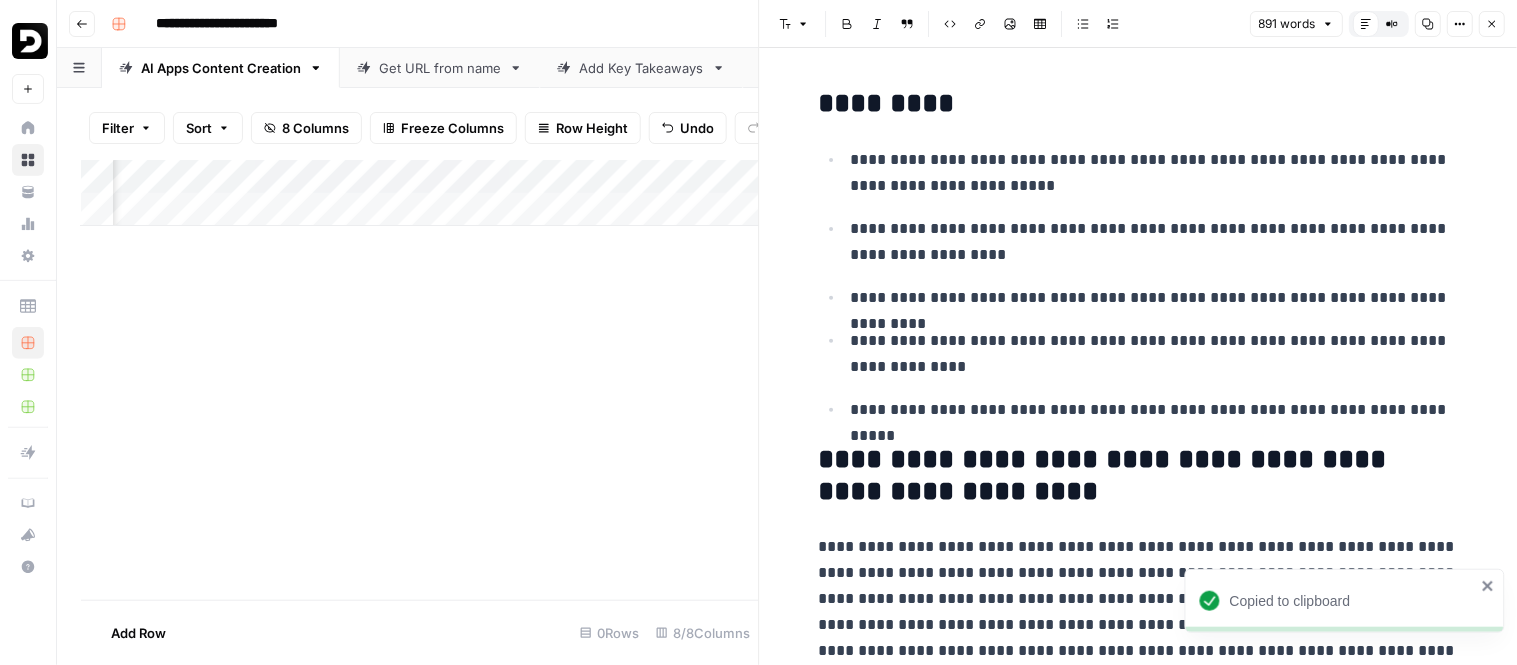 scroll, scrollTop: 0, scrollLeft: 362, axis: horizontal 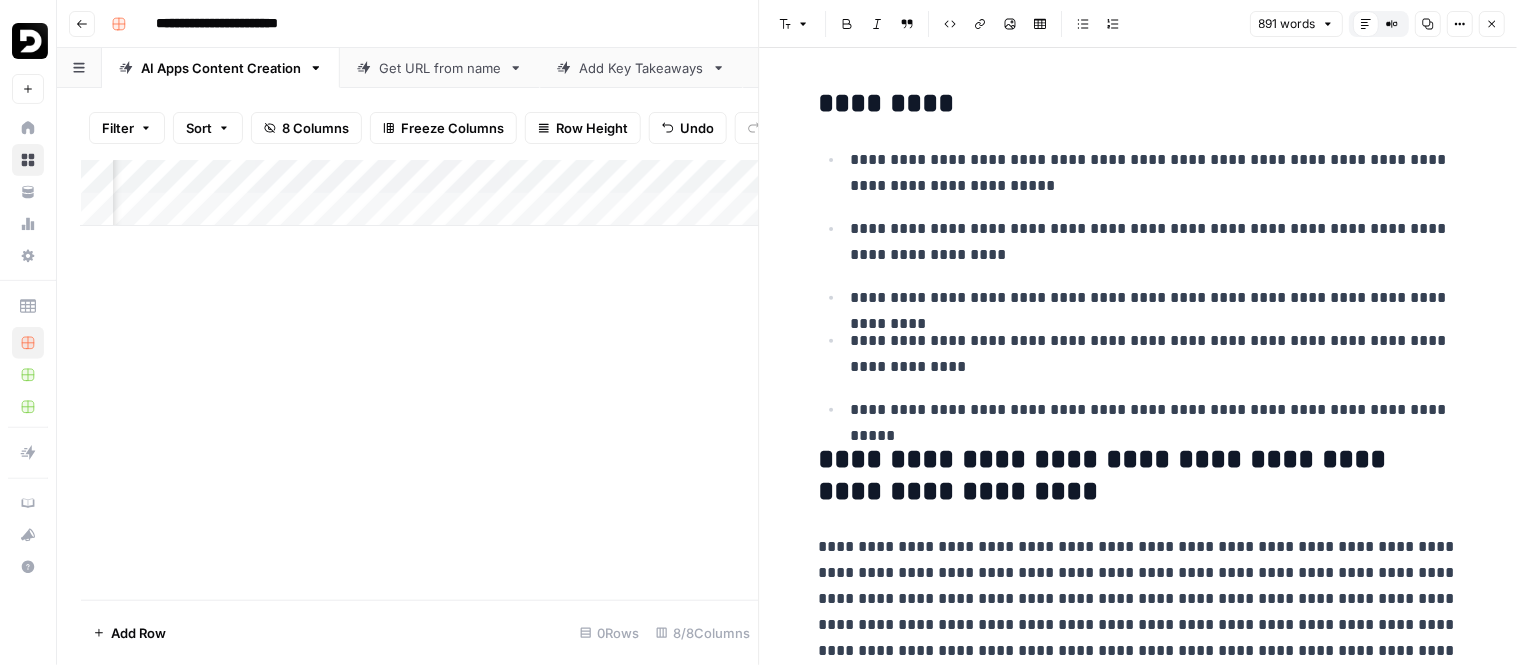 click 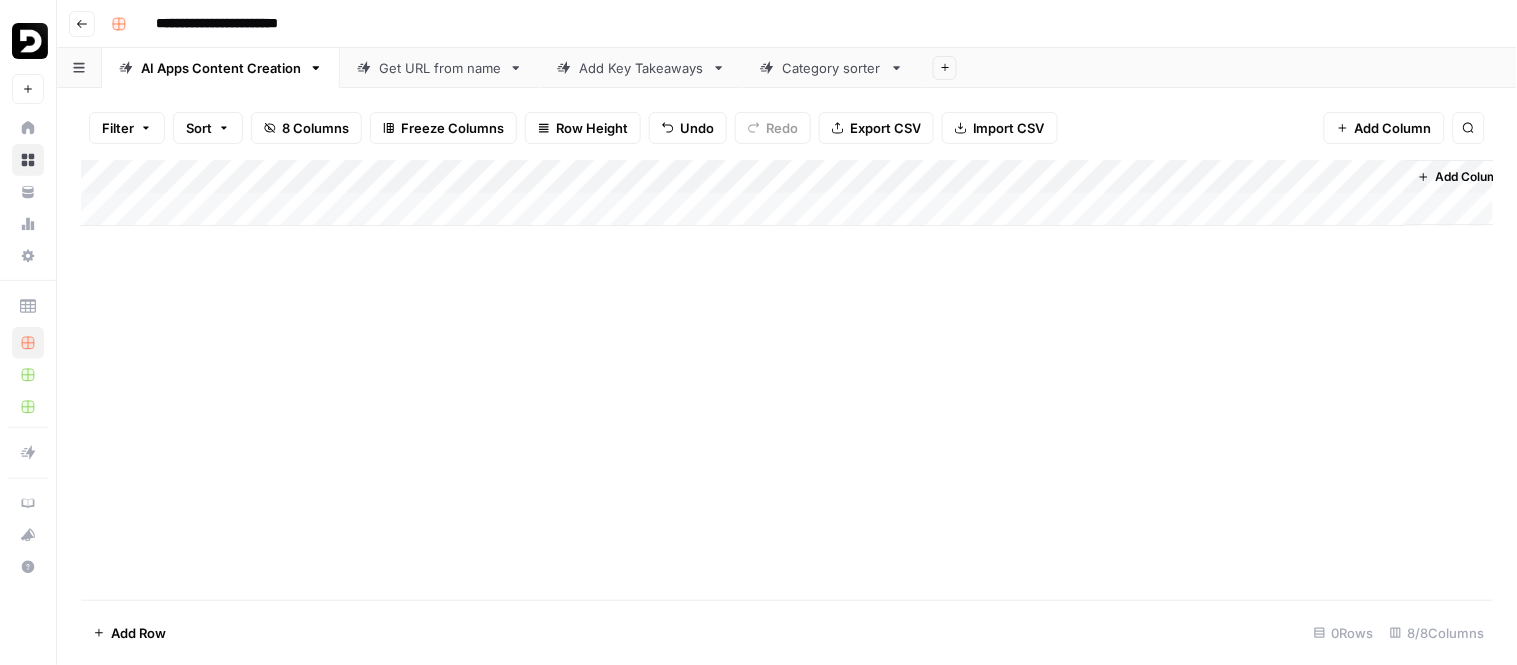 scroll, scrollTop: 0, scrollLeft: 0, axis: both 